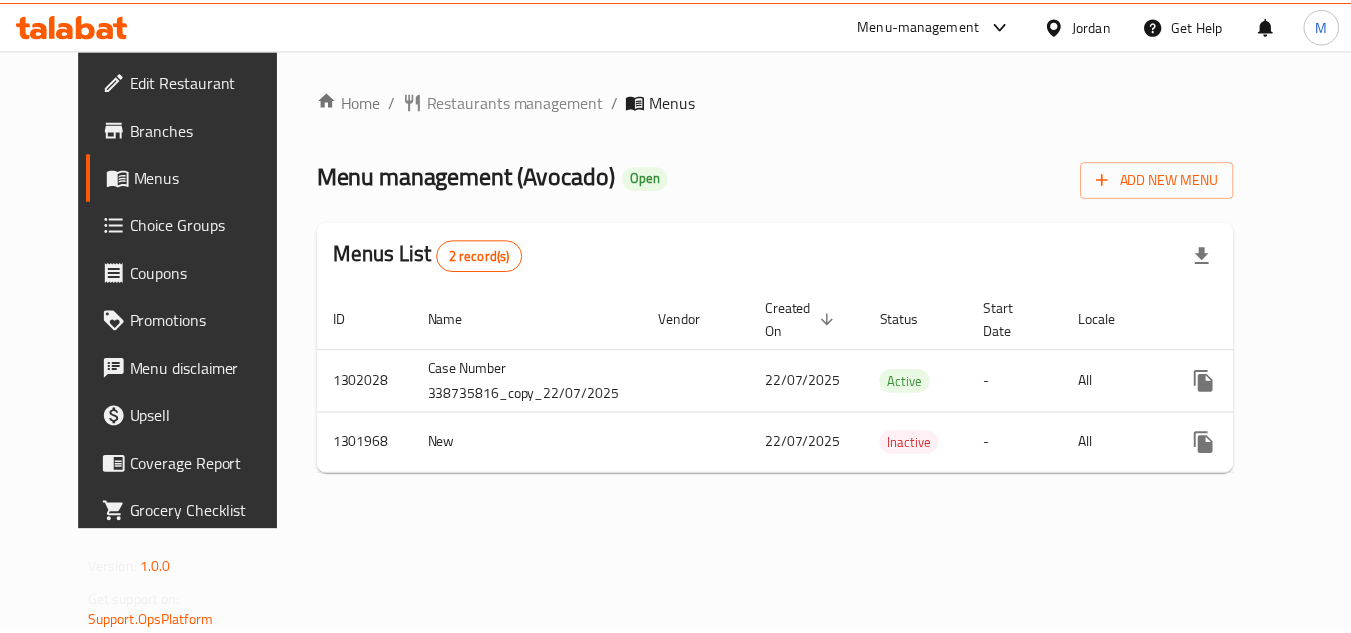 scroll, scrollTop: 0, scrollLeft: 0, axis: both 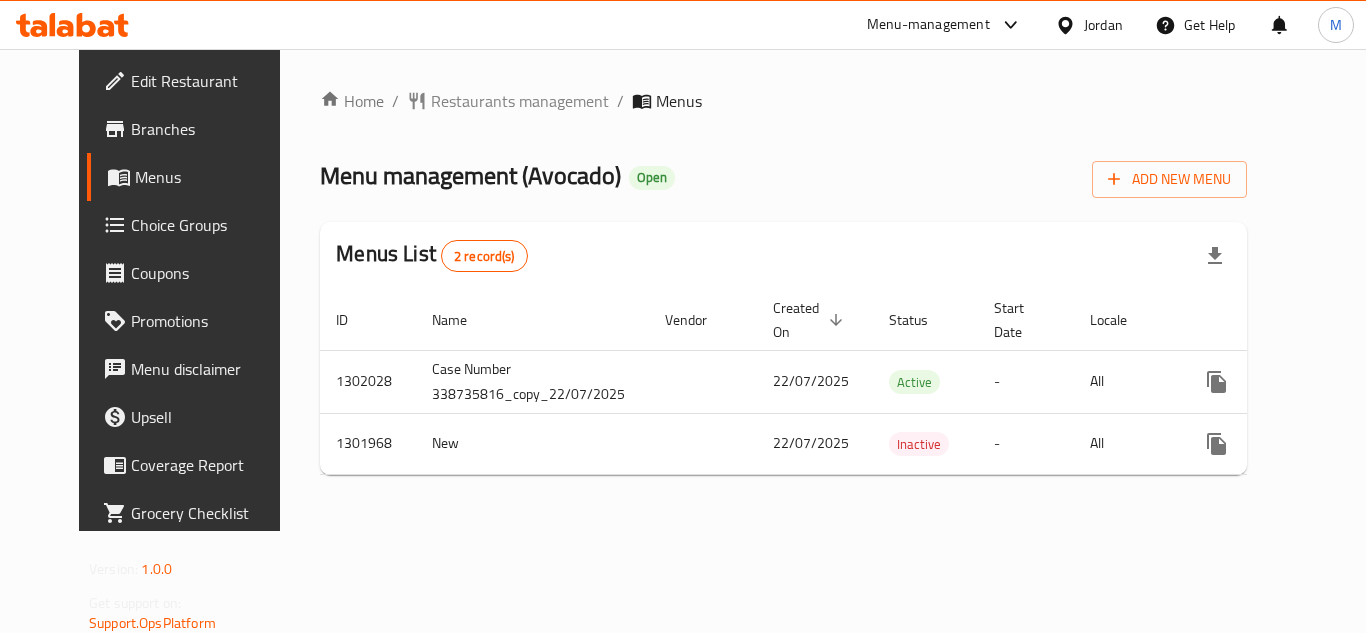 click on "Jordan" at bounding box center (1103, 25) 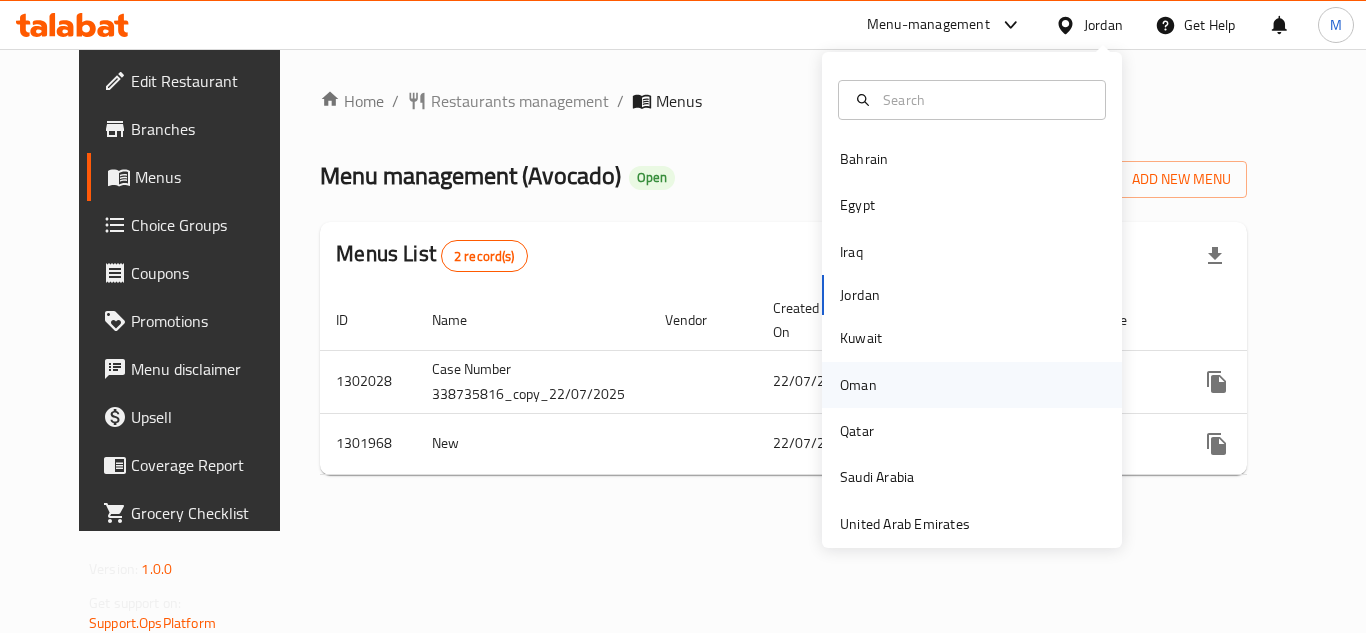 click on "Oman" at bounding box center (858, 385) 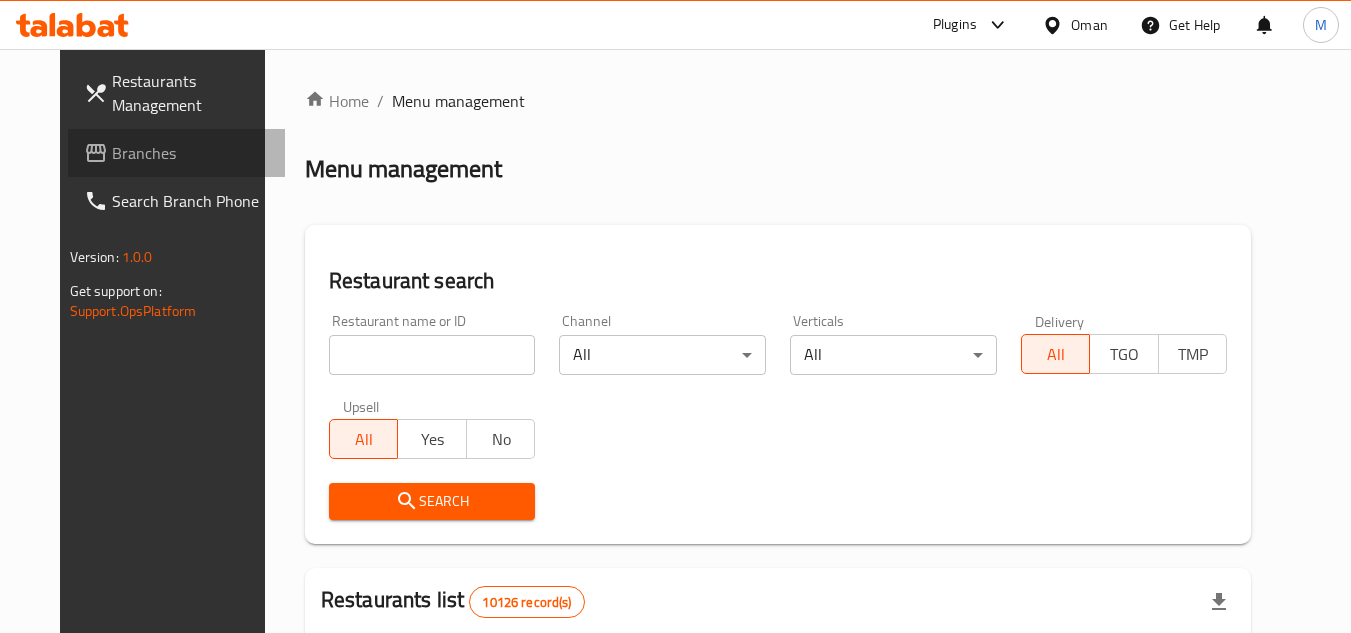 click on "Branches" at bounding box center (191, 153) 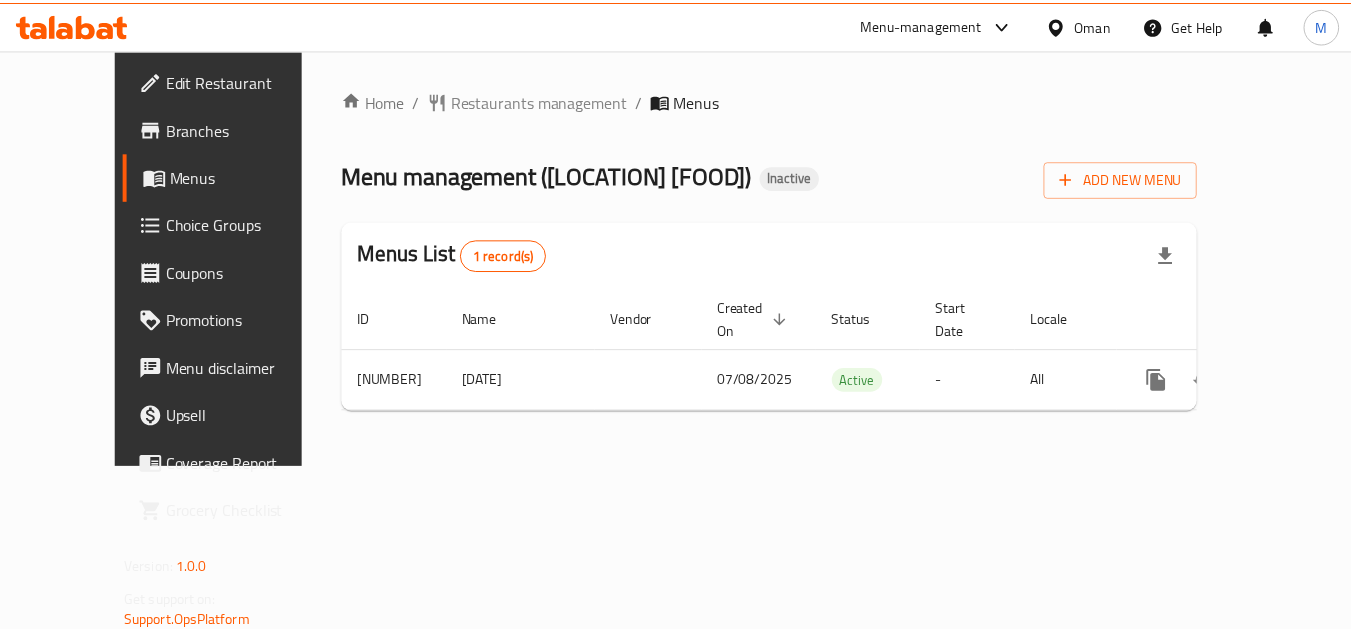 scroll, scrollTop: 0, scrollLeft: 0, axis: both 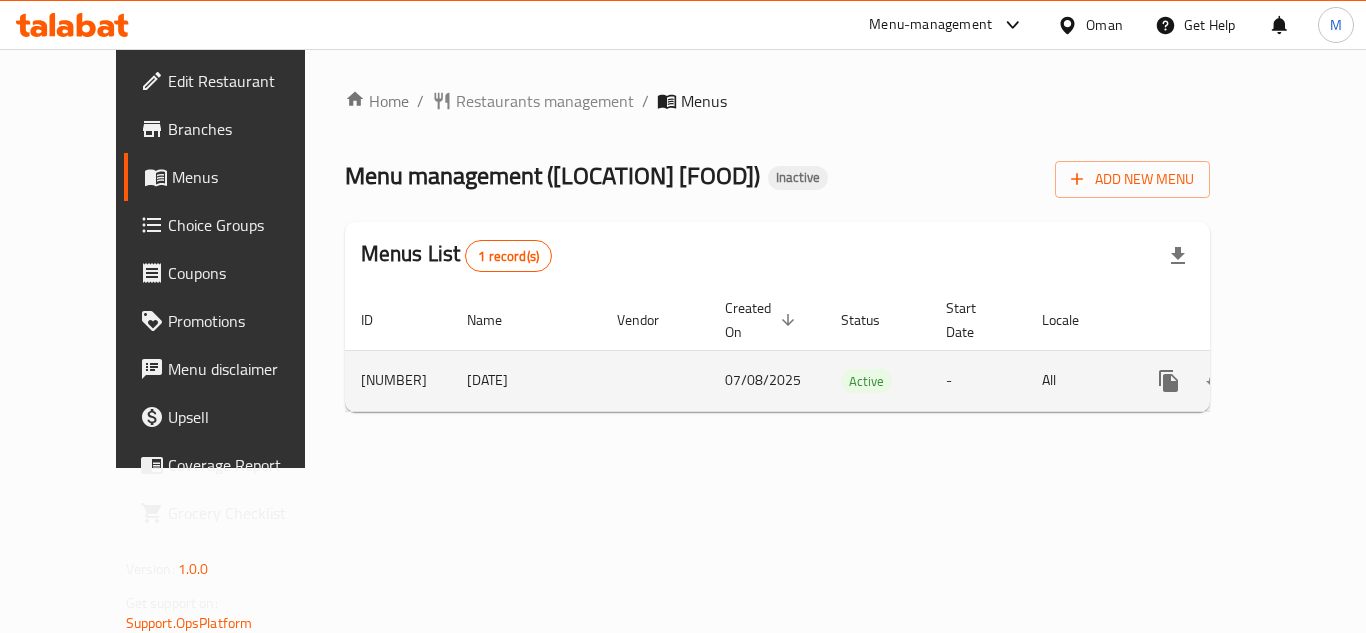 click 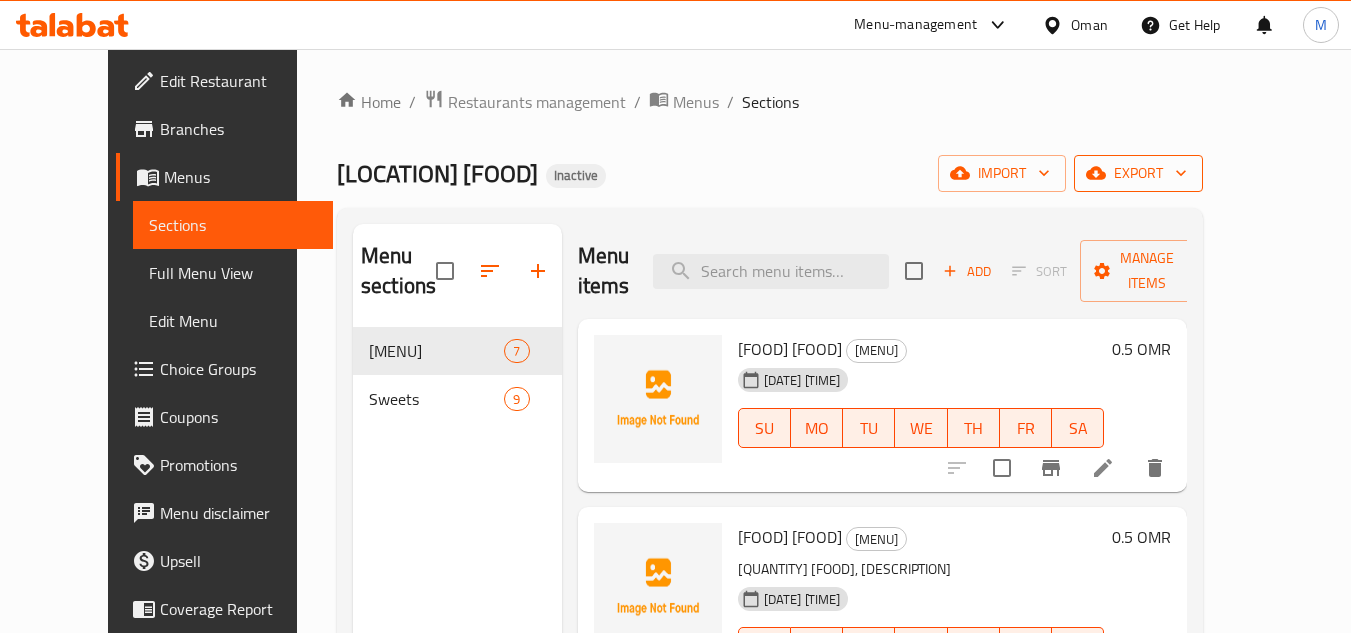 click on "export" at bounding box center [1138, 173] 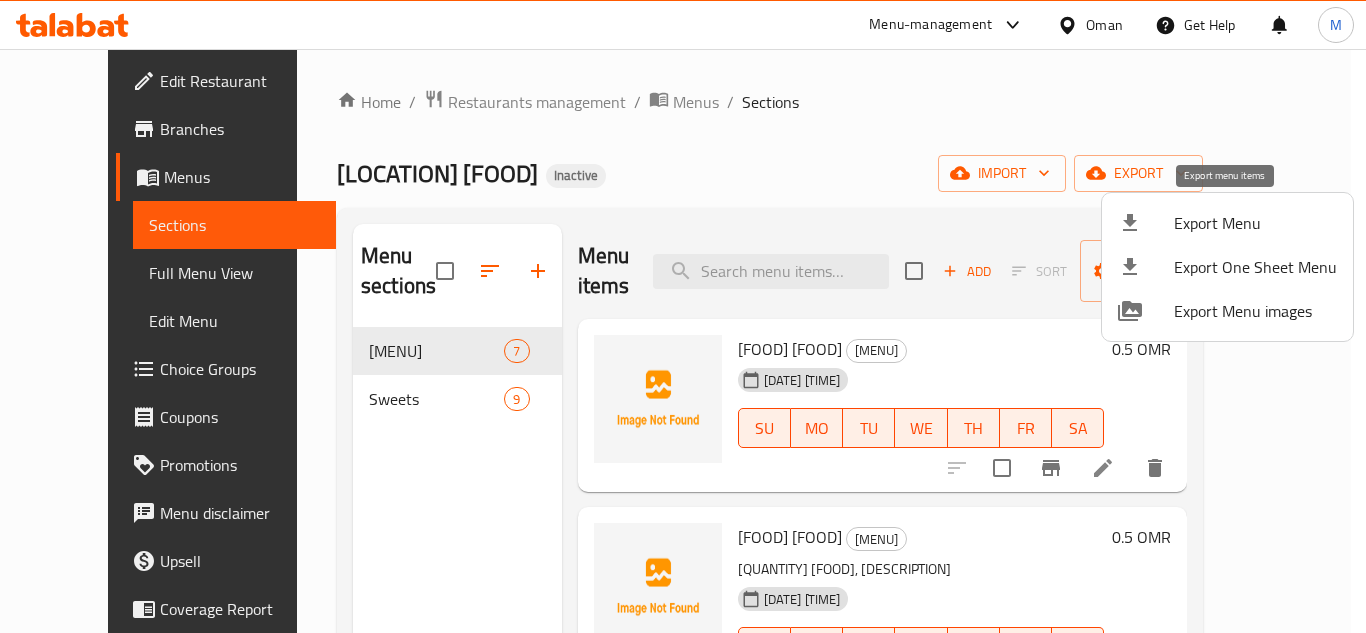 click on "Export Menu" at bounding box center [1255, 223] 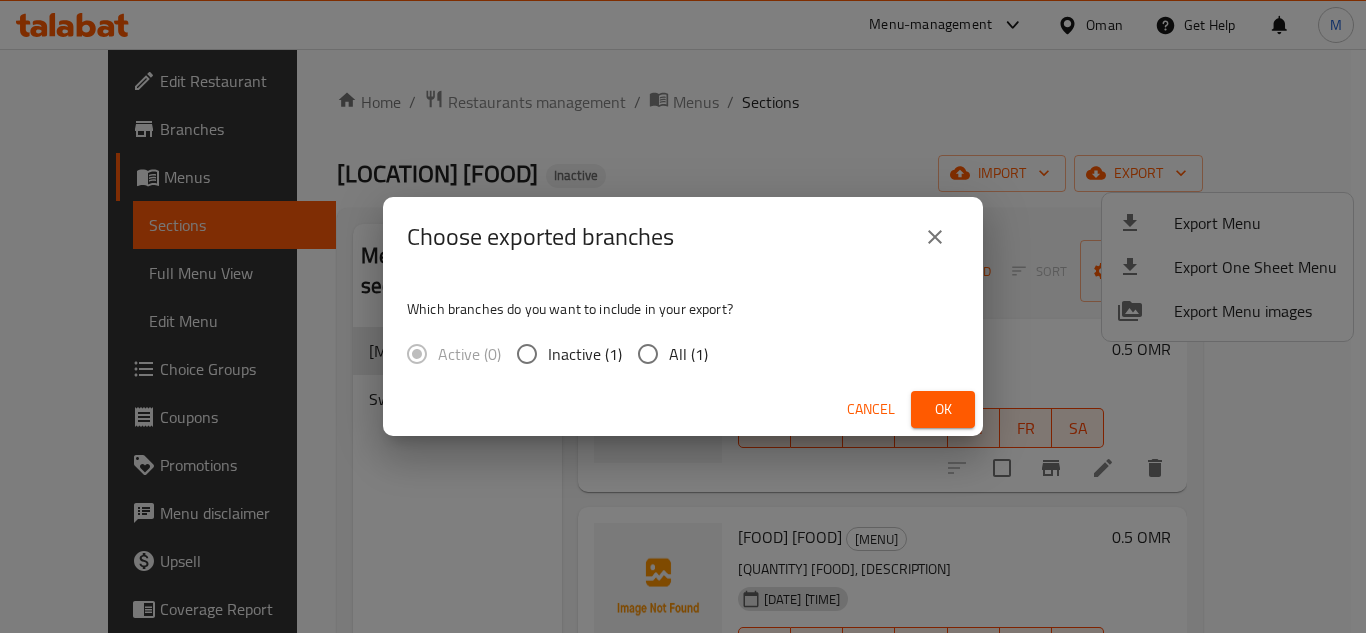 click on "All (1)" at bounding box center [688, 354] 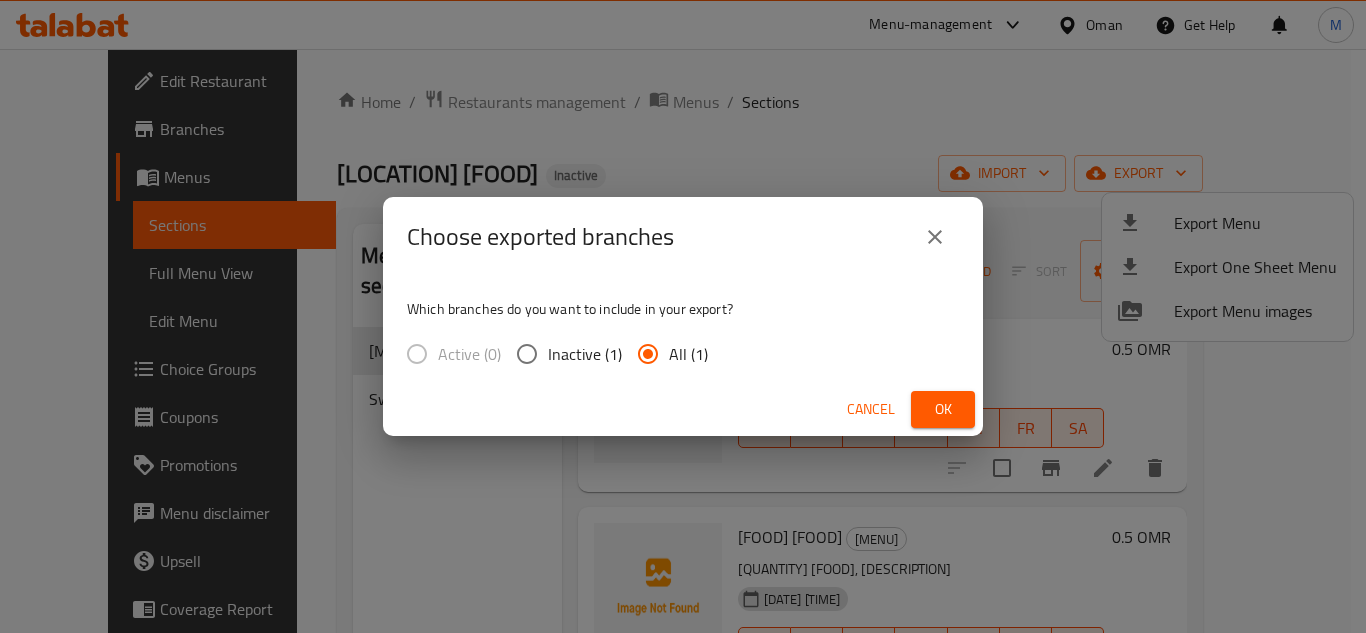 click on "Ok" at bounding box center (943, 409) 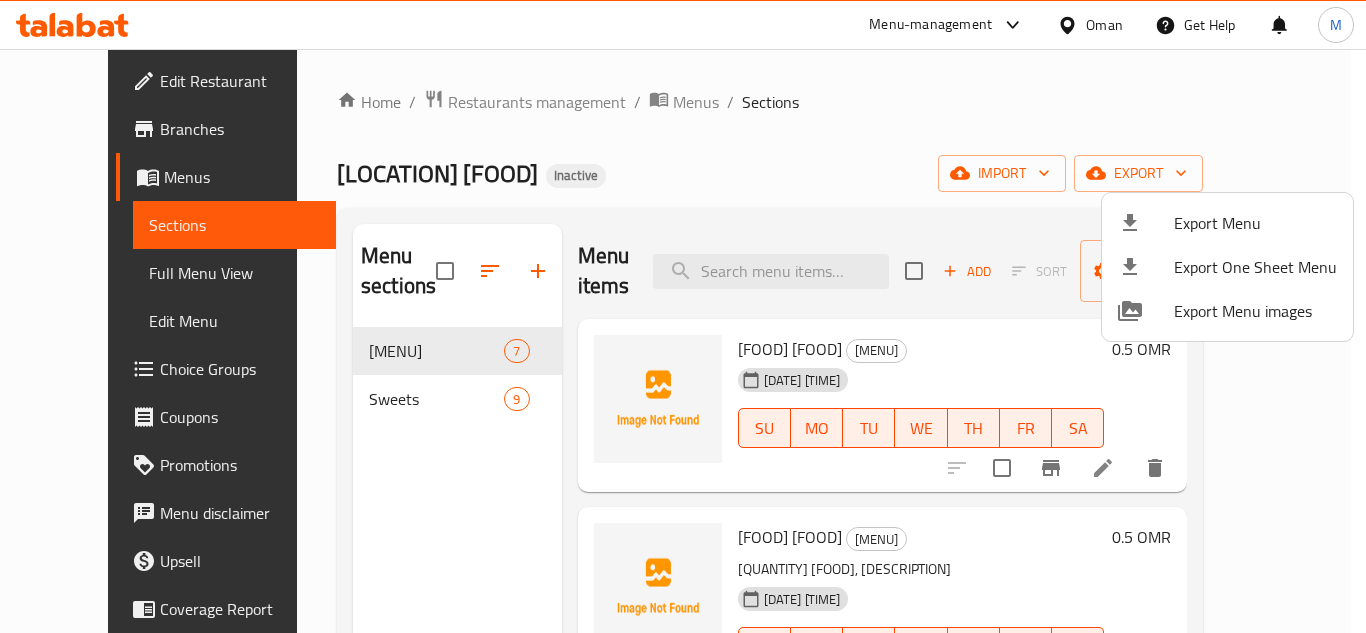 click at bounding box center (683, 316) 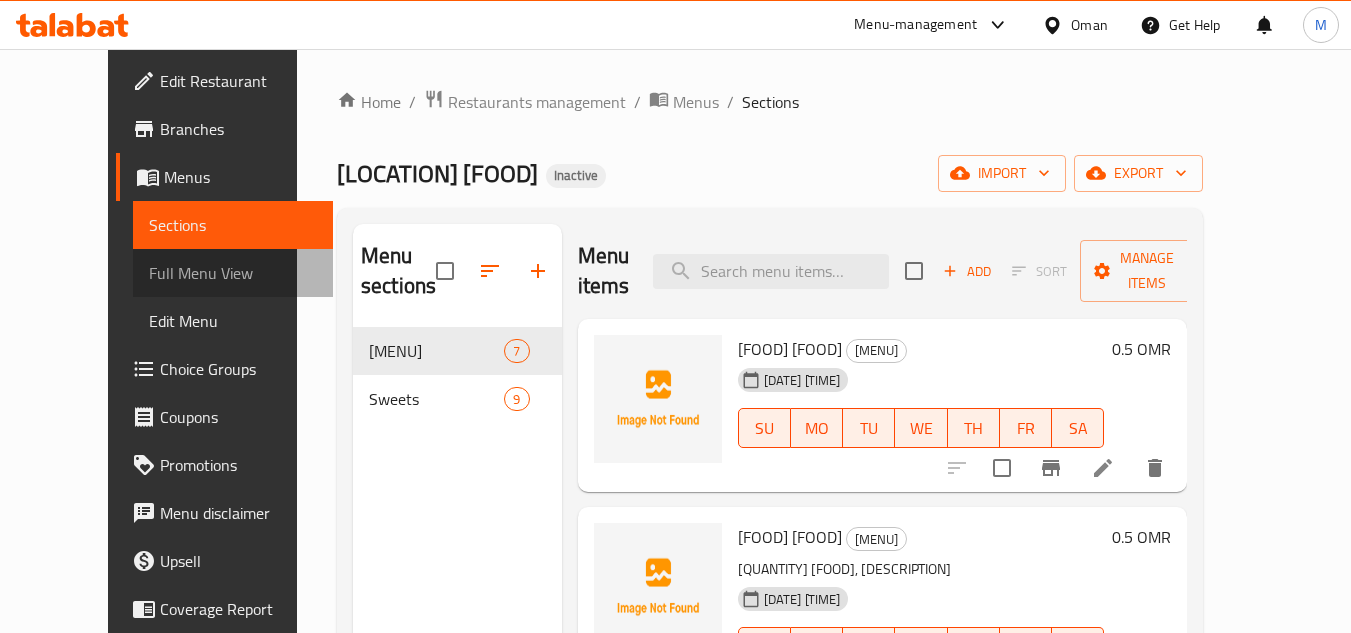 click on "Full Menu View" at bounding box center (233, 273) 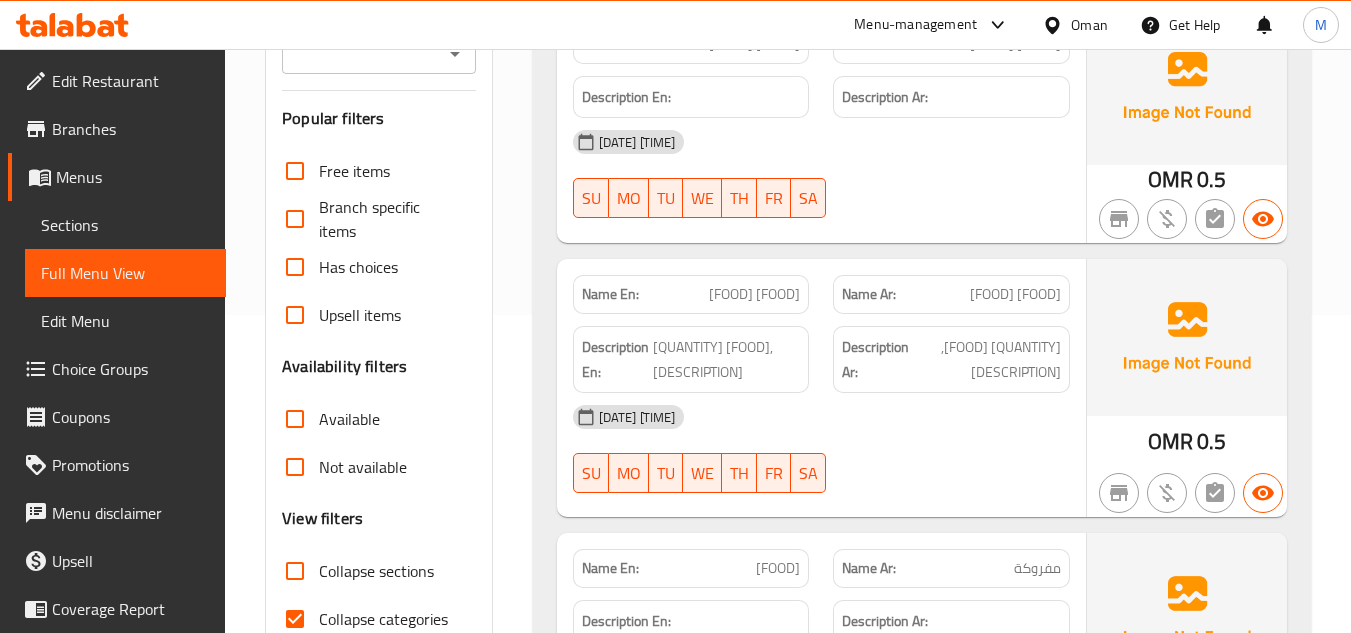 scroll, scrollTop: 500, scrollLeft: 0, axis: vertical 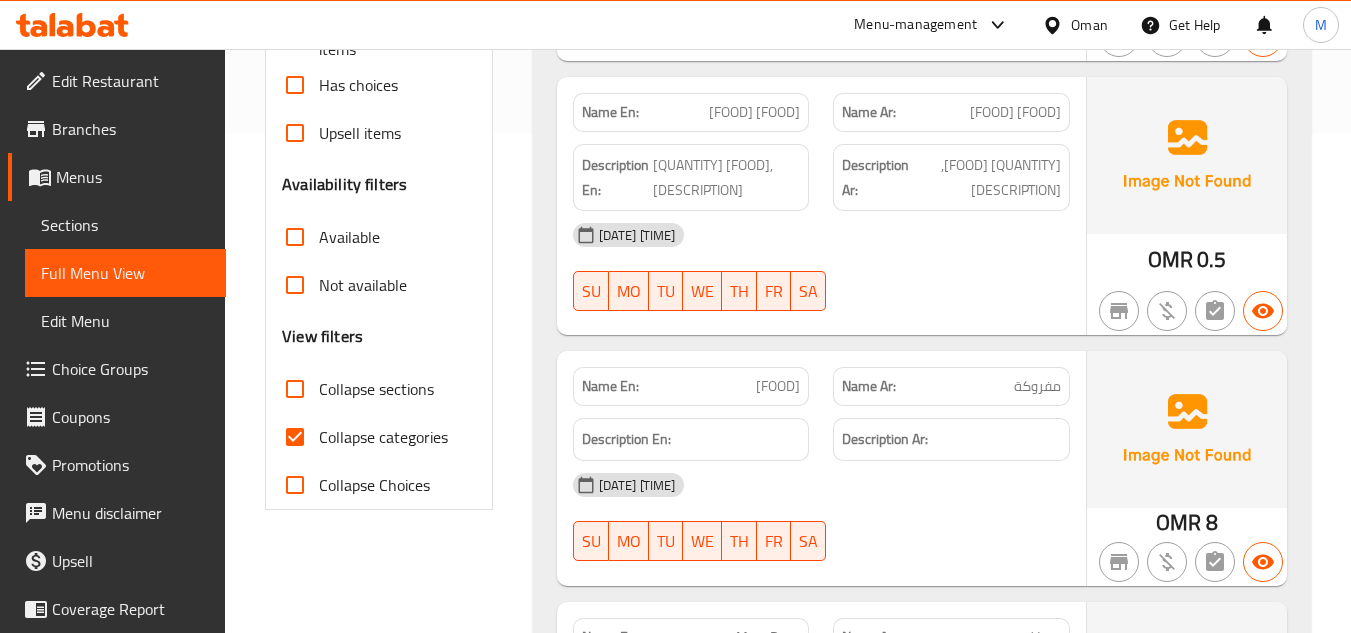click on "Collapse sections" at bounding box center [295, 389] 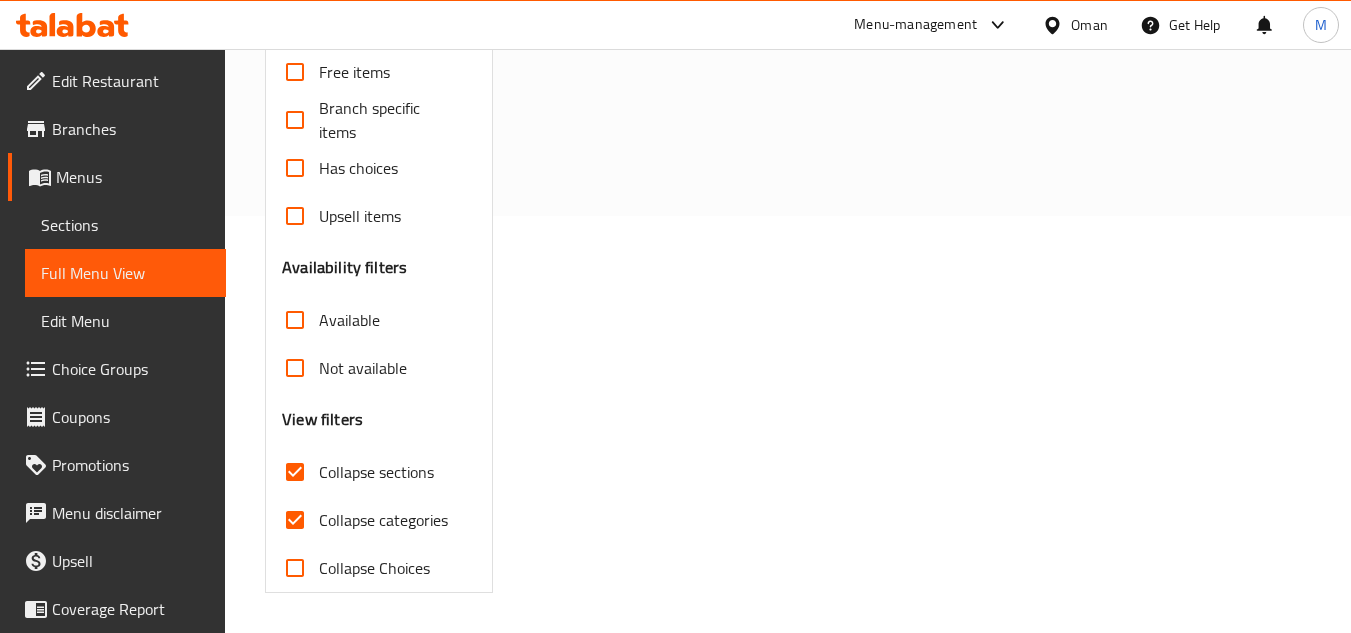 scroll, scrollTop: 417, scrollLeft: 0, axis: vertical 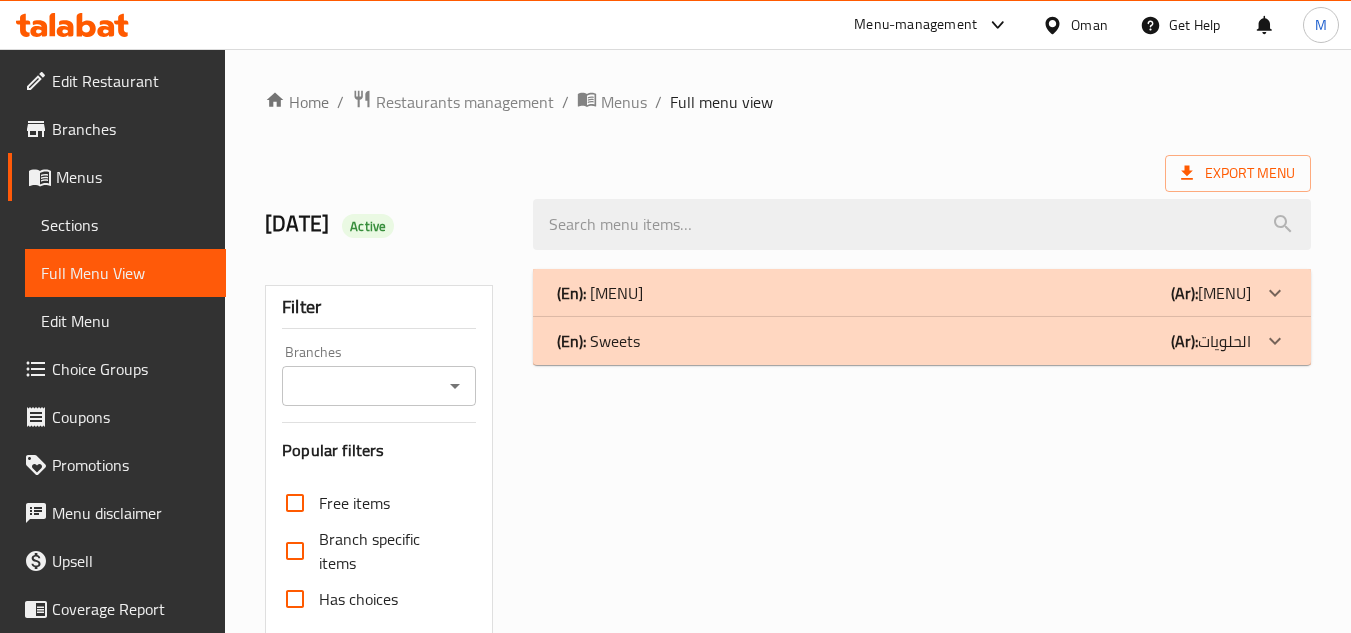 click on "(En):" at bounding box center (571, 293) 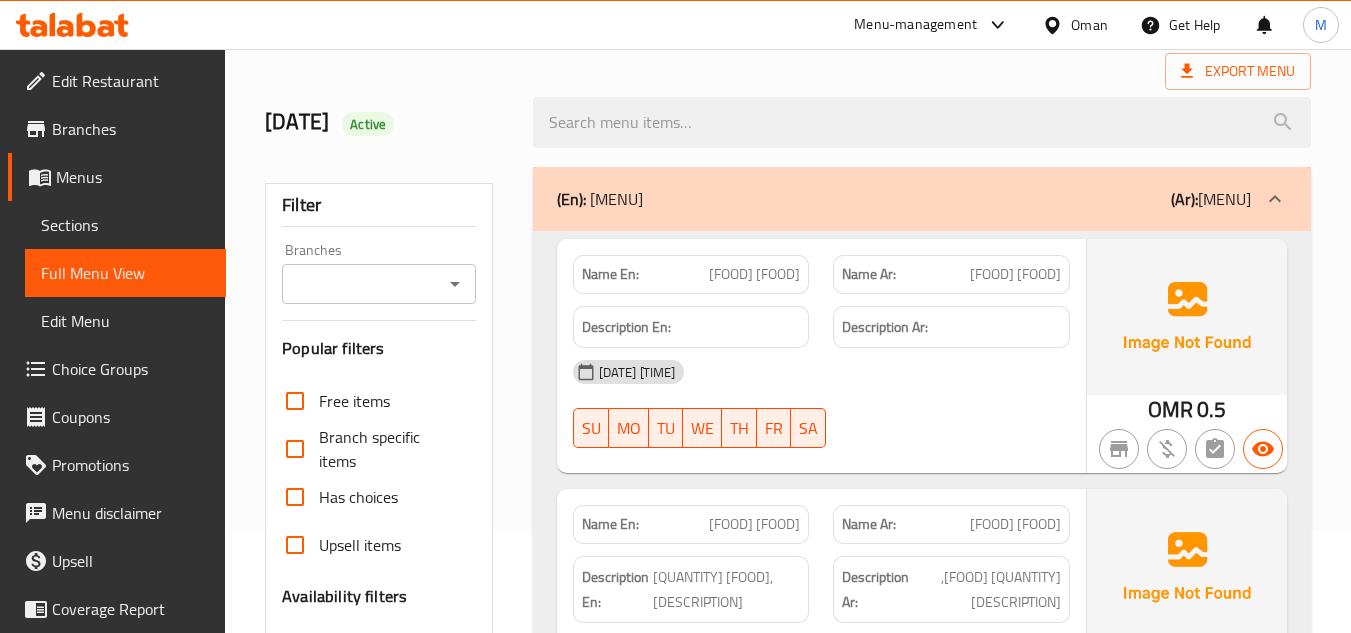 scroll, scrollTop: 200, scrollLeft: 0, axis: vertical 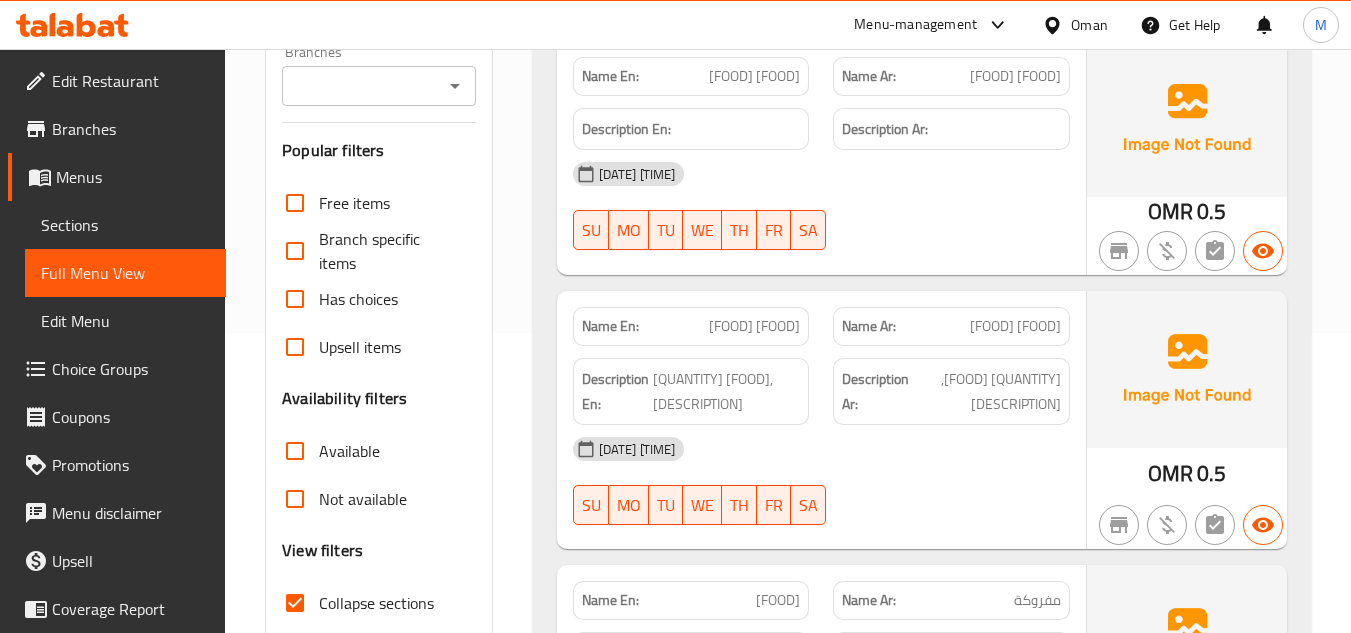 click on "habba Lahm Bi Ajin" at bounding box center [754, 326] 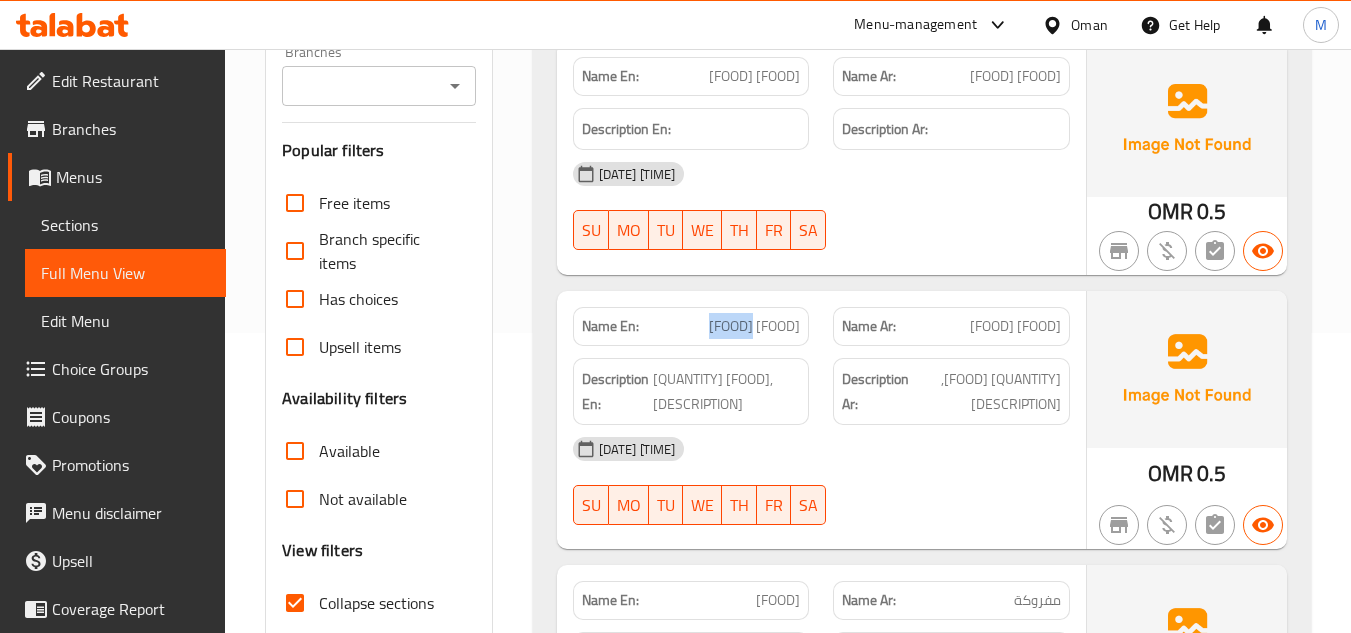 click on "habba Lahm Bi Ajin" at bounding box center (754, 326) 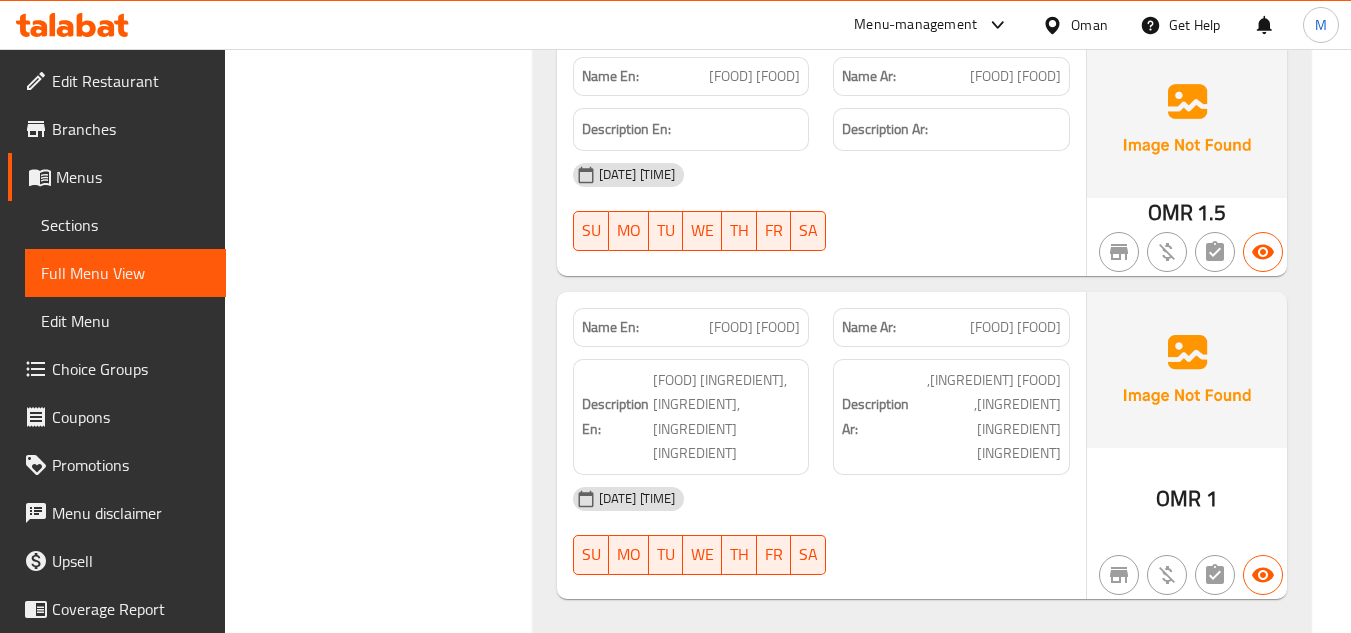 scroll, scrollTop: 1600, scrollLeft: 0, axis: vertical 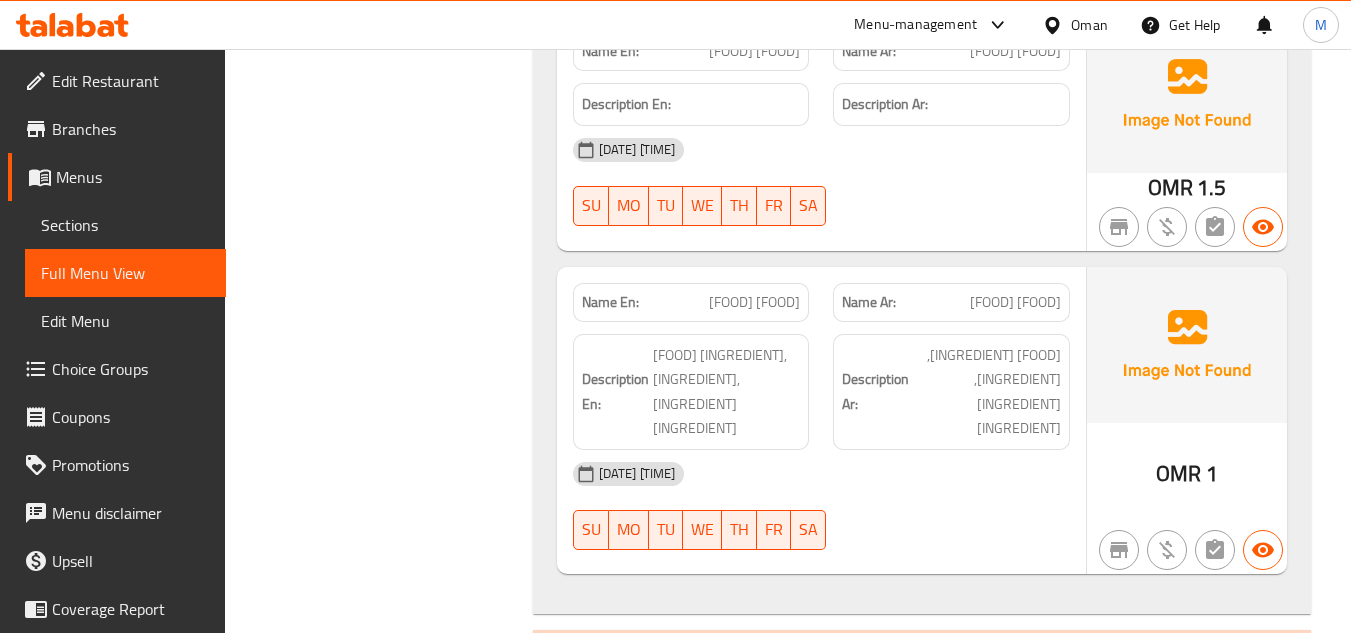 click on "Zaatar Pizza Only" at bounding box center (754, 302) 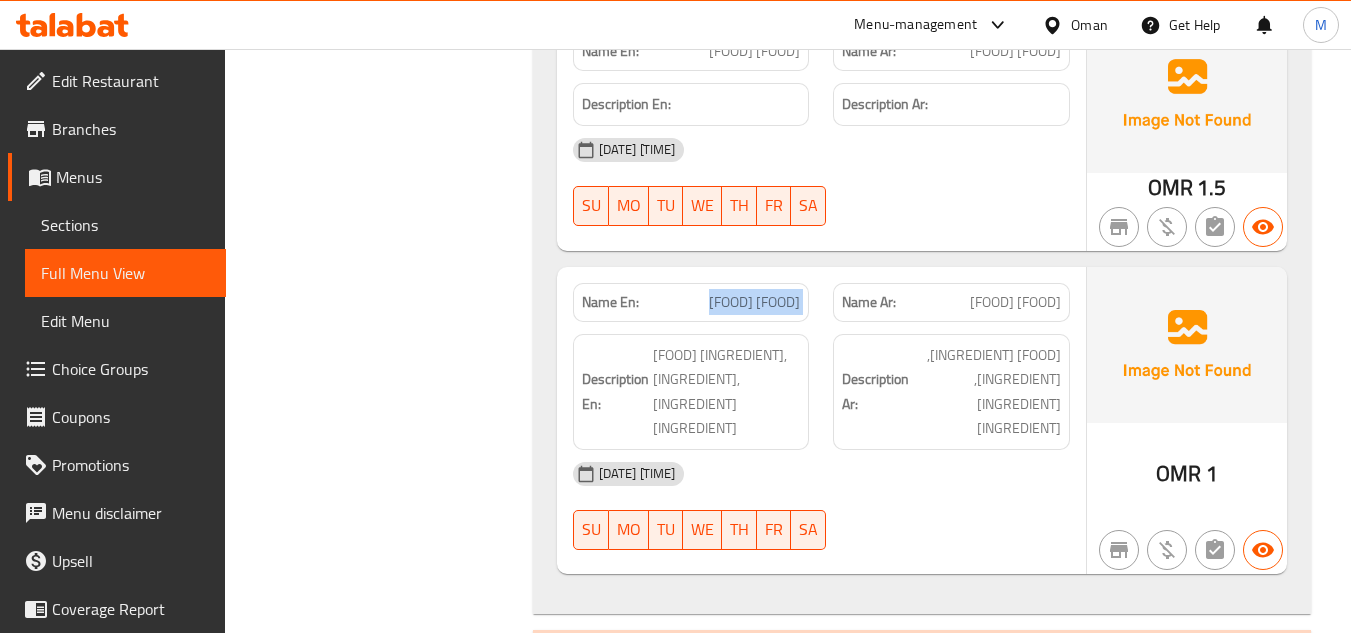 click on "Zaatar Pizza Only" at bounding box center [754, 302] 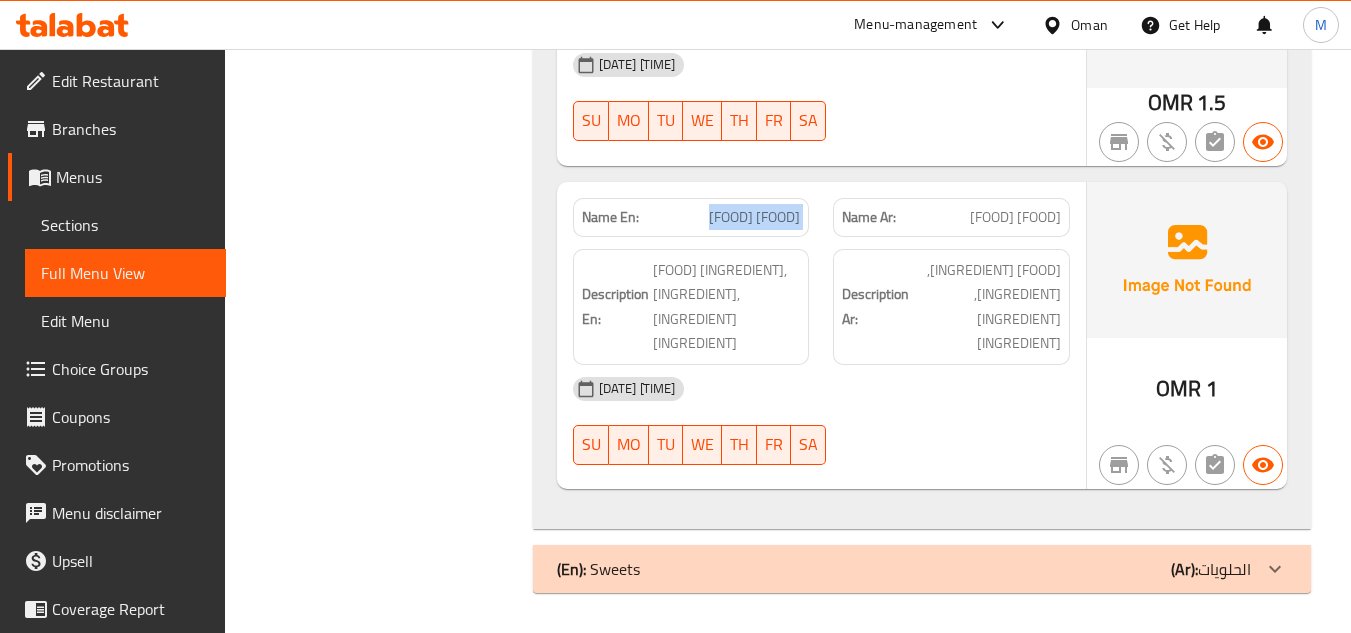 scroll, scrollTop: 1733, scrollLeft: 0, axis: vertical 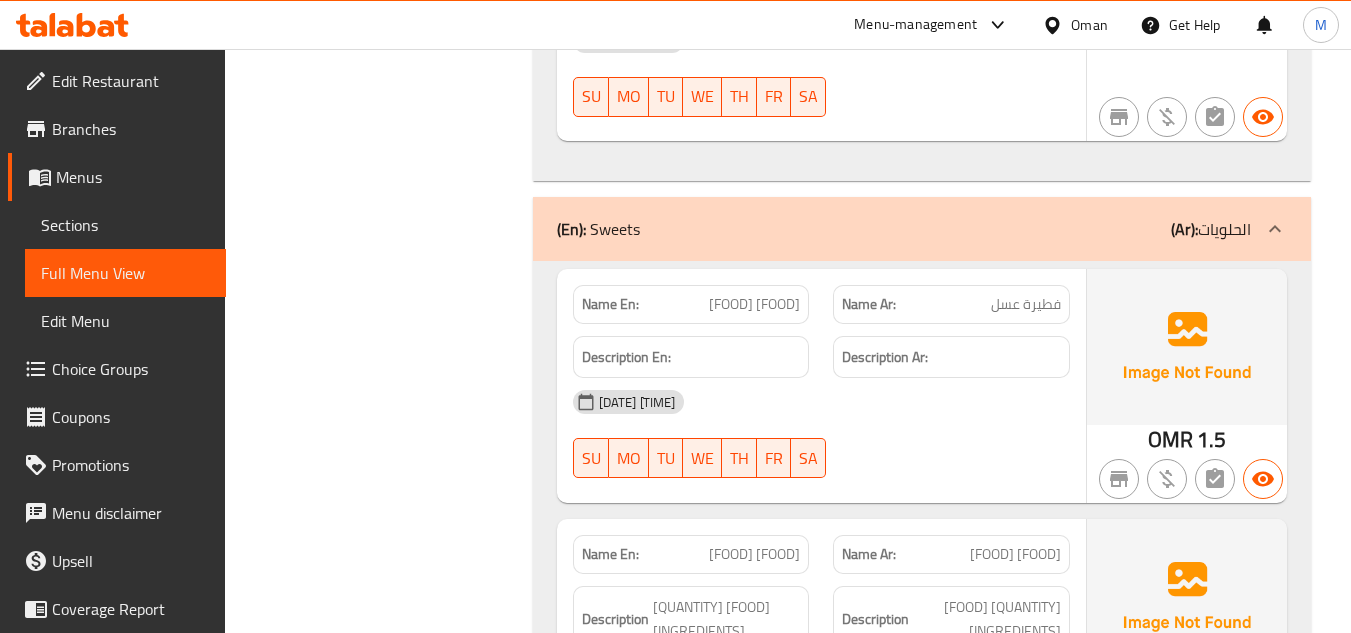 click on "(En):   Sweets (Ar): الحلويات" at bounding box center (922, -1732) 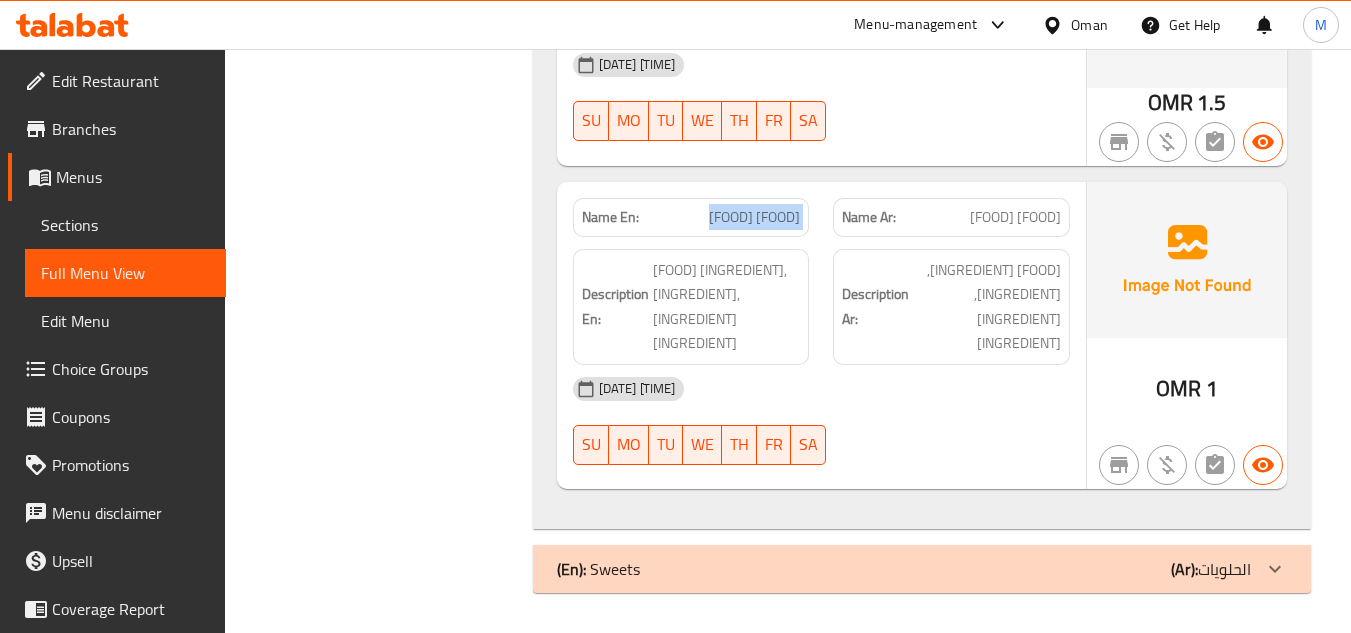 scroll, scrollTop: 1733, scrollLeft: 0, axis: vertical 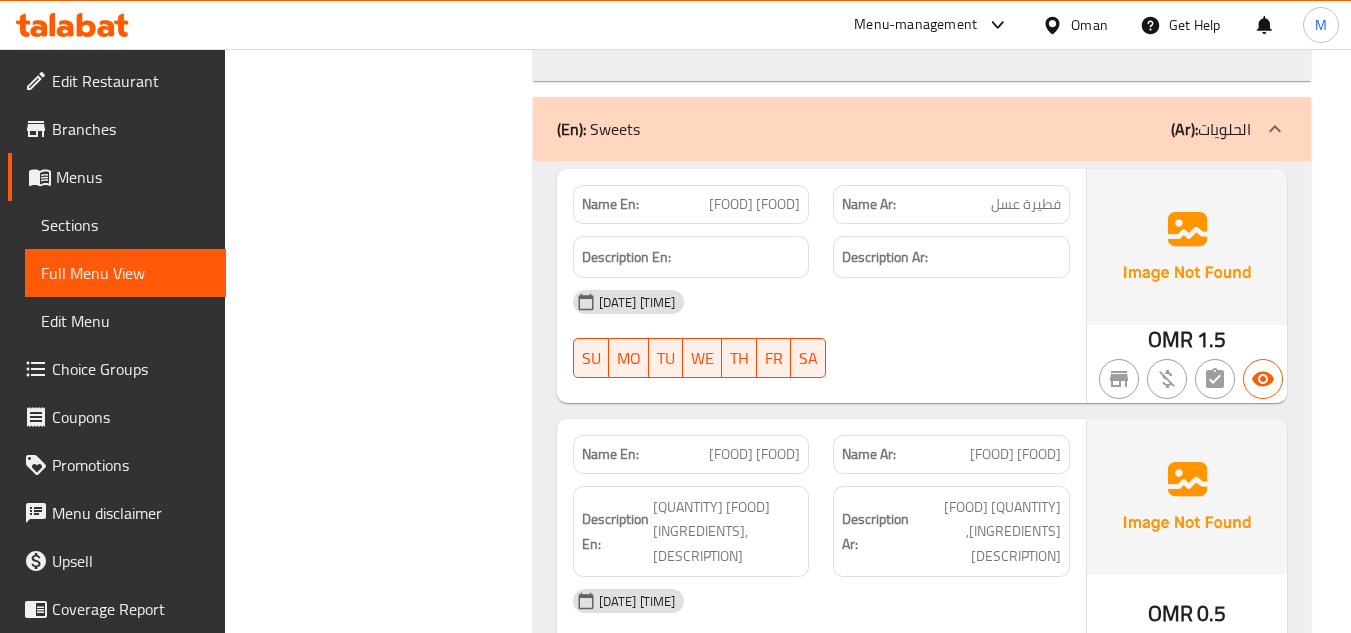 click on "(En):   Sweets (Ar): الحلويات" at bounding box center (904, -1832) 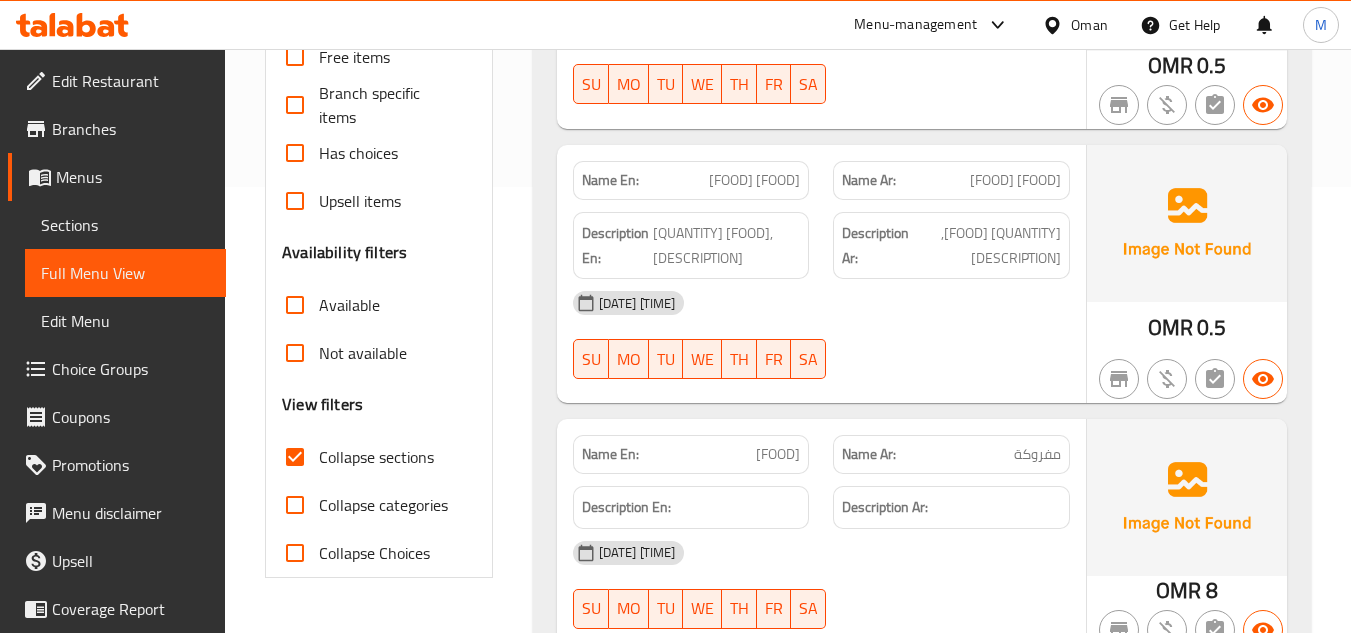 scroll, scrollTop: 0, scrollLeft: 0, axis: both 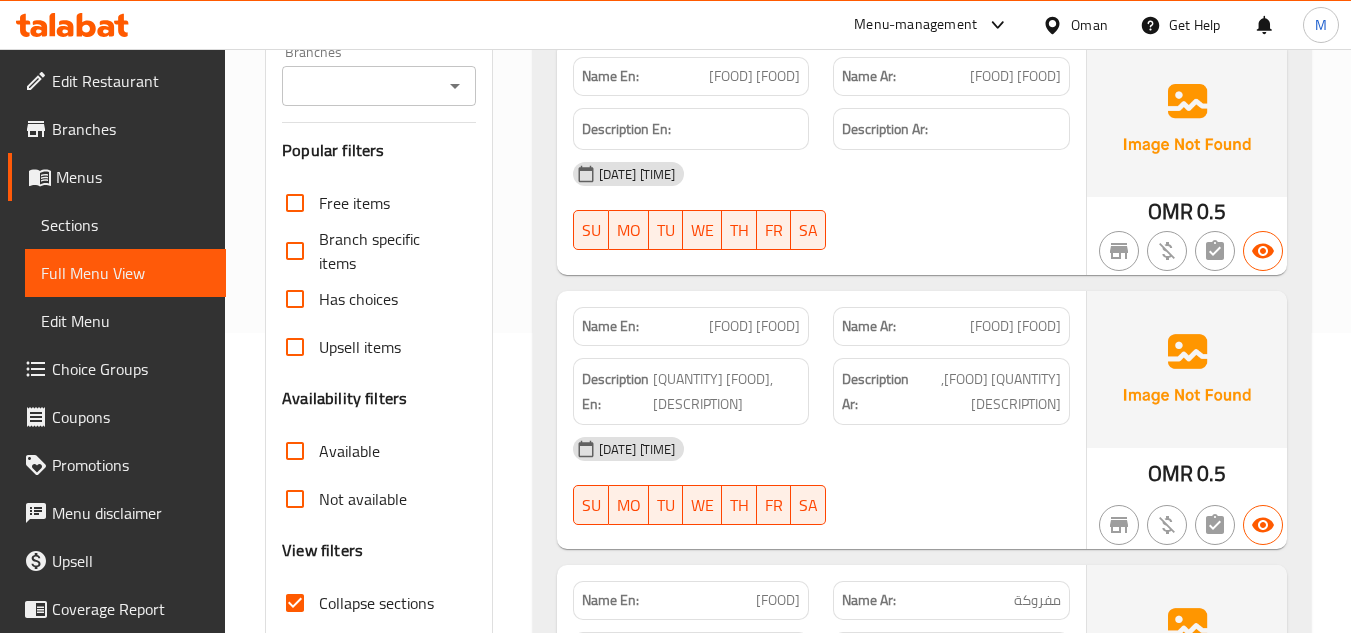 click on "habba Lahm Bi Ajin" at bounding box center (754, 326) 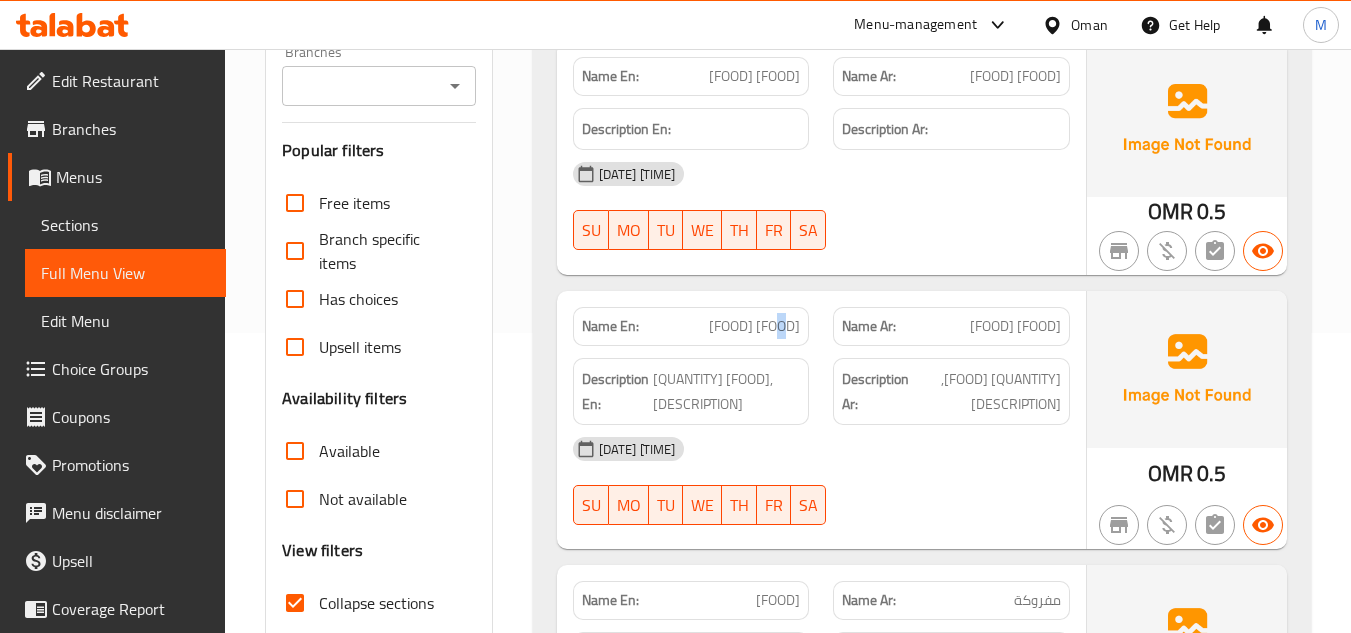 click on "habba Lahm Bi Ajin" at bounding box center [754, 326] 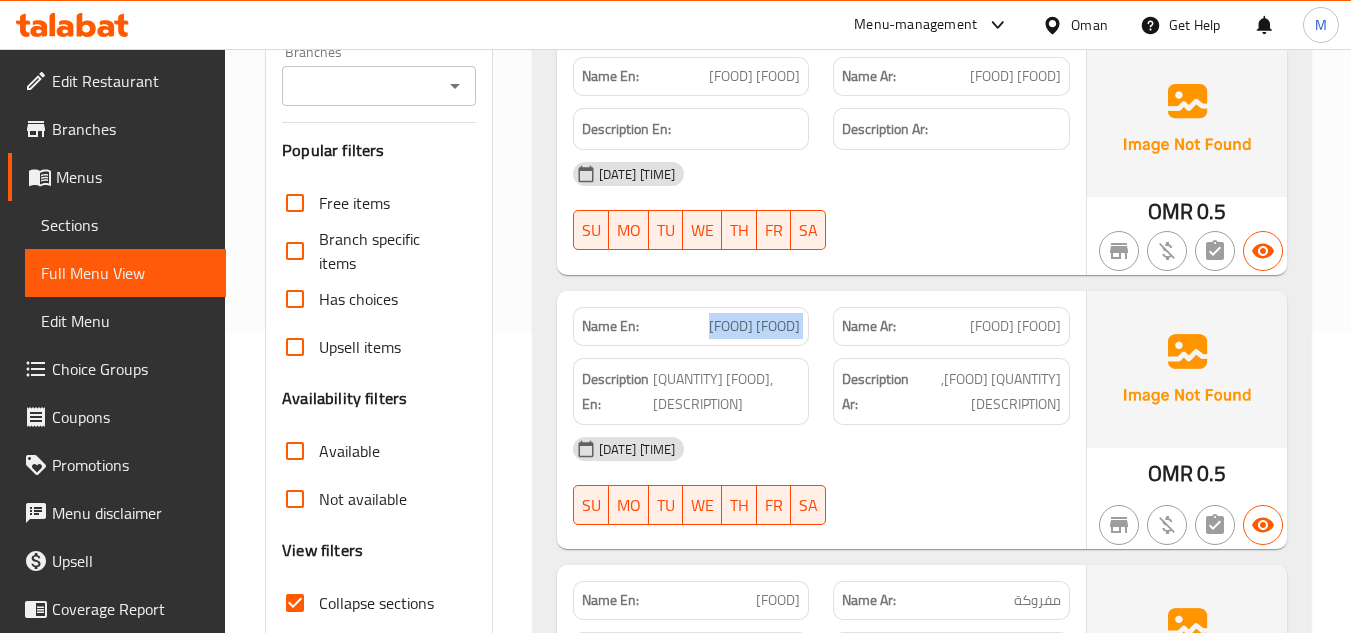 click on "habba Lahm Bi Ajin" at bounding box center [754, 326] 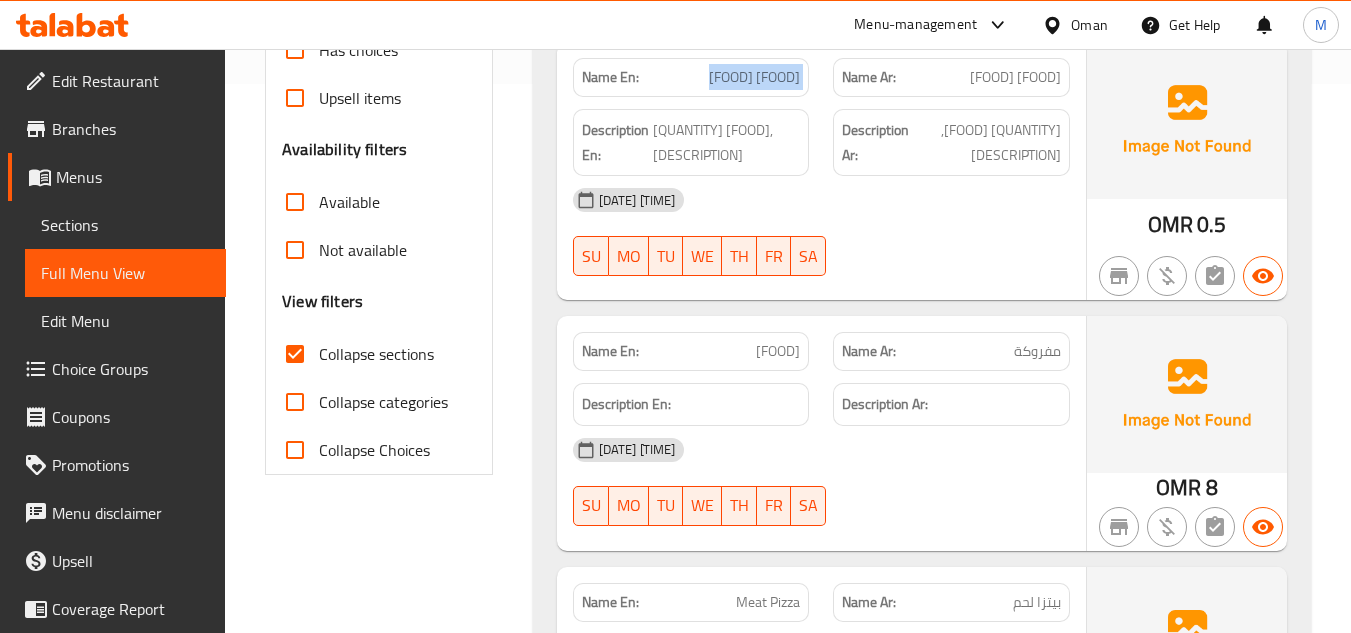 scroll, scrollTop: 133, scrollLeft: 0, axis: vertical 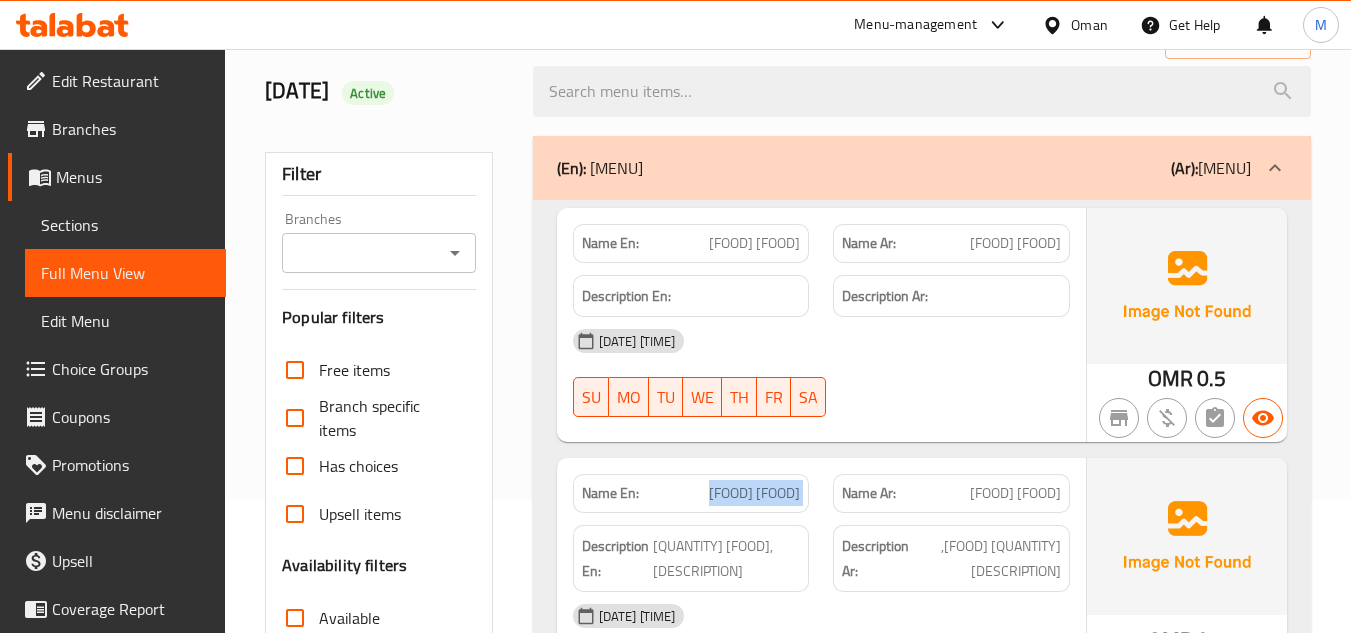 click on "(En):   Pastry Menu (Ar): قائمة المعجنات" at bounding box center [922, 168] 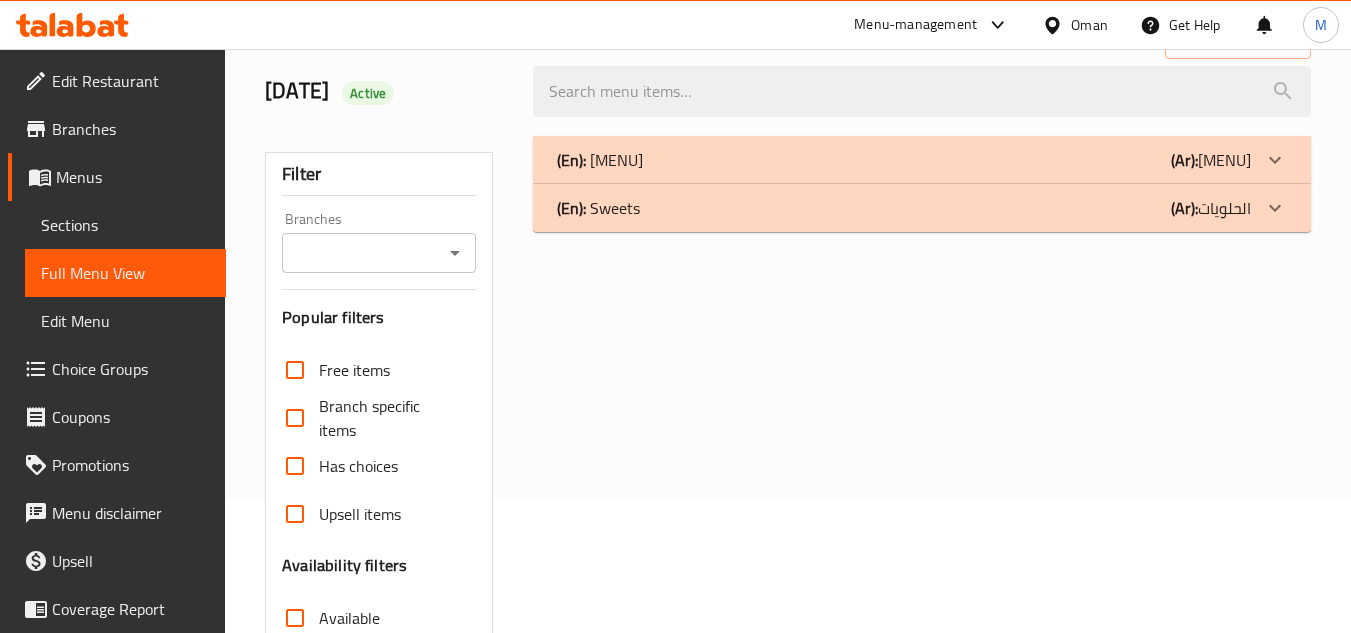 click on "(En):   Sweets (Ar): الحلويات" at bounding box center [922, 160] 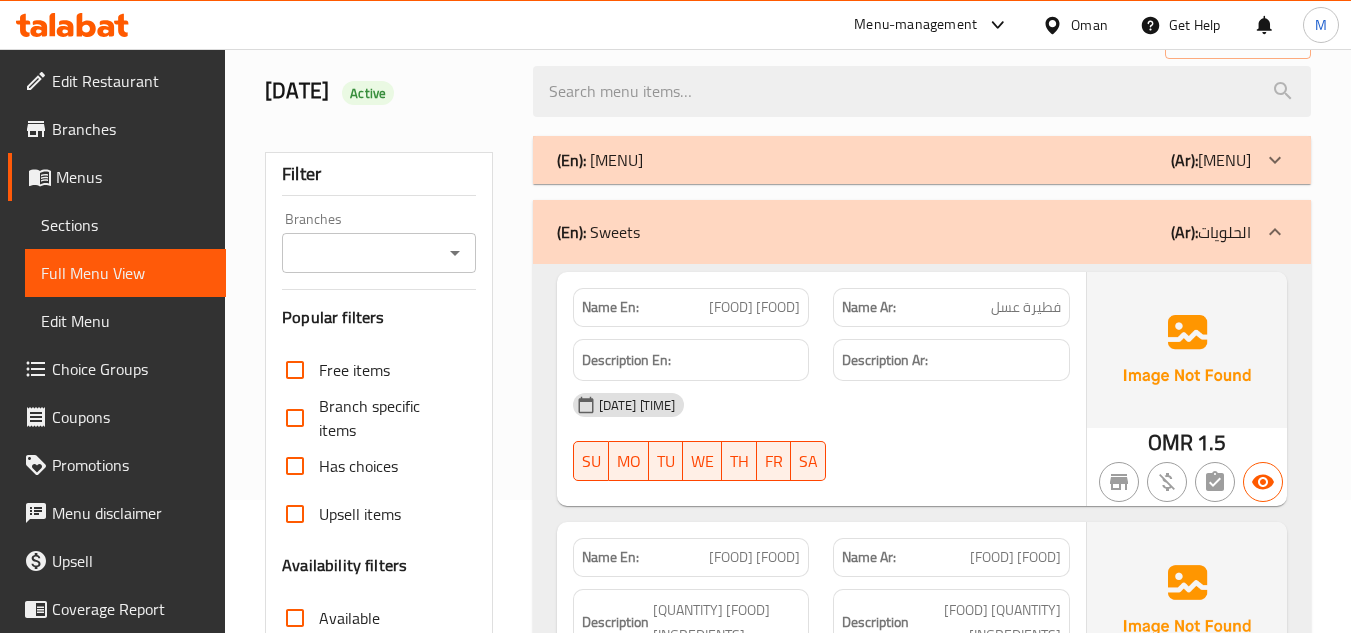 scroll, scrollTop: 233, scrollLeft: 0, axis: vertical 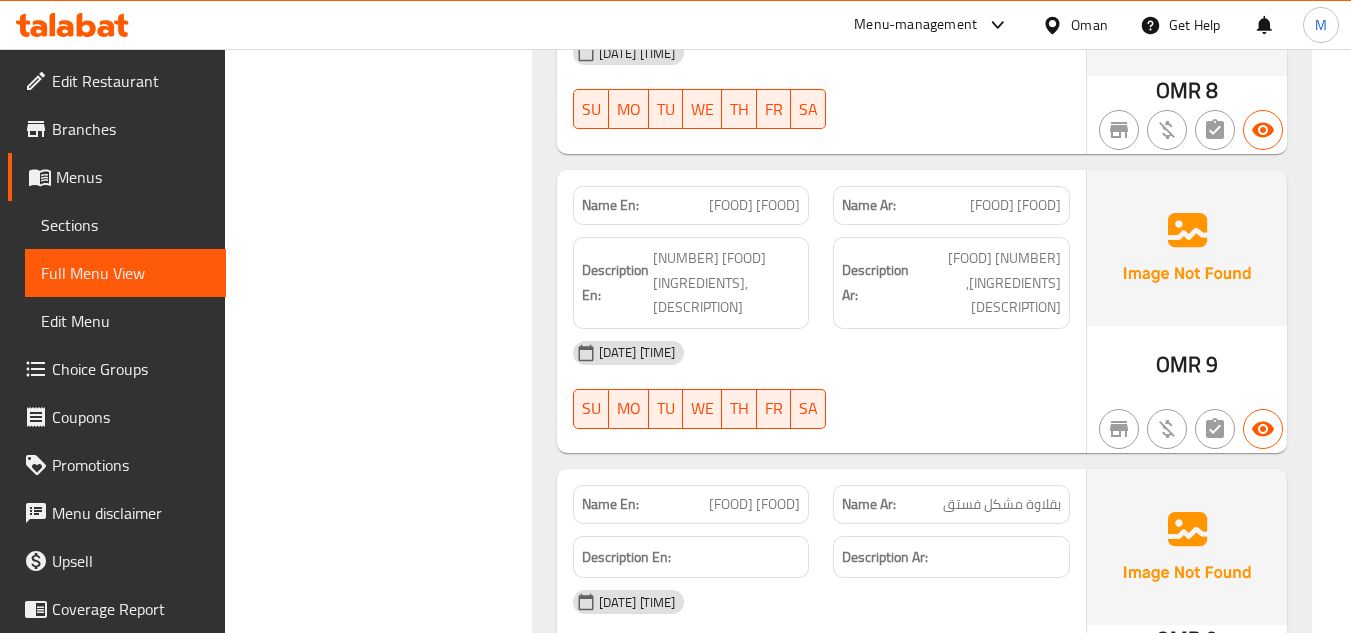 click on "Plain Pistachio Baklava" at bounding box center [754, 205] 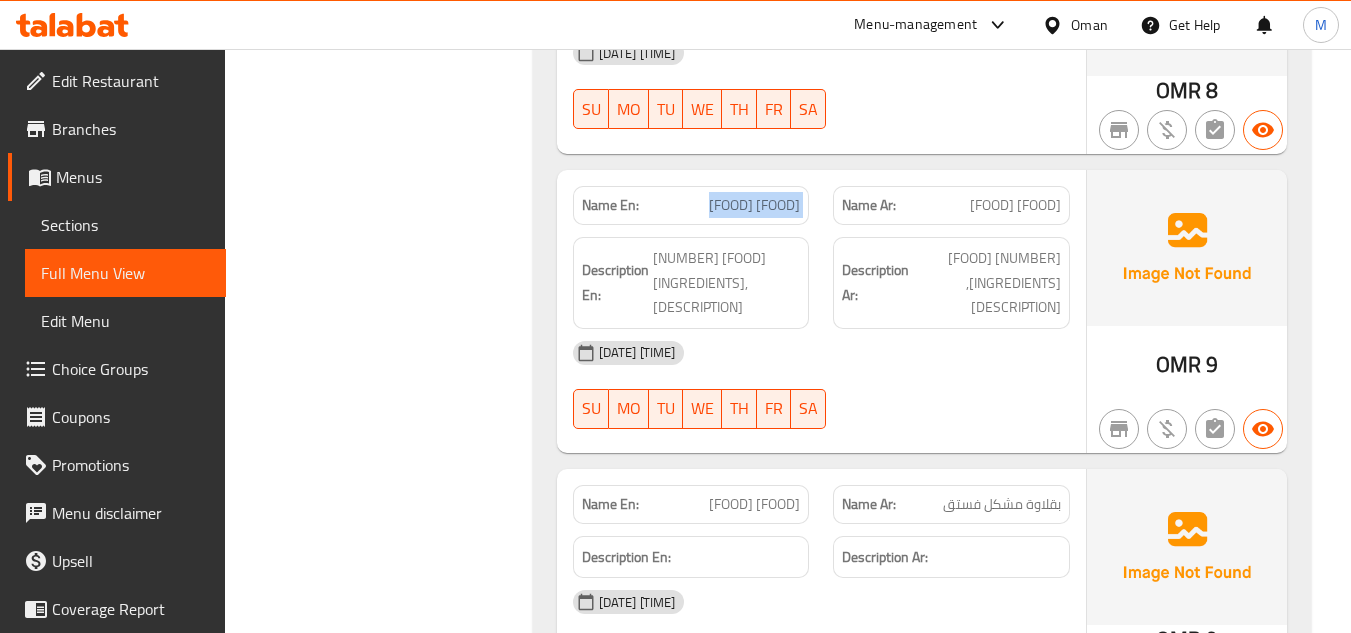 click on "Plain Pistachio Baklava" at bounding box center (754, 205) 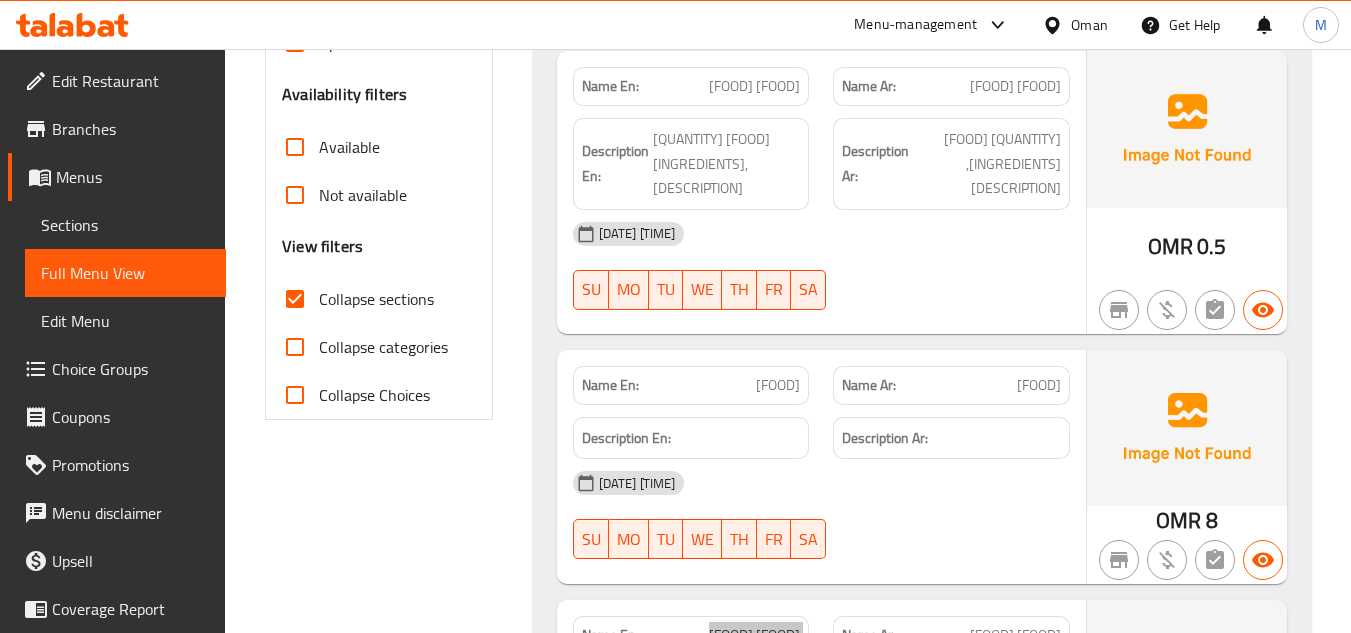 scroll, scrollTop: 834, scrollLeft: 0, axis: vertical 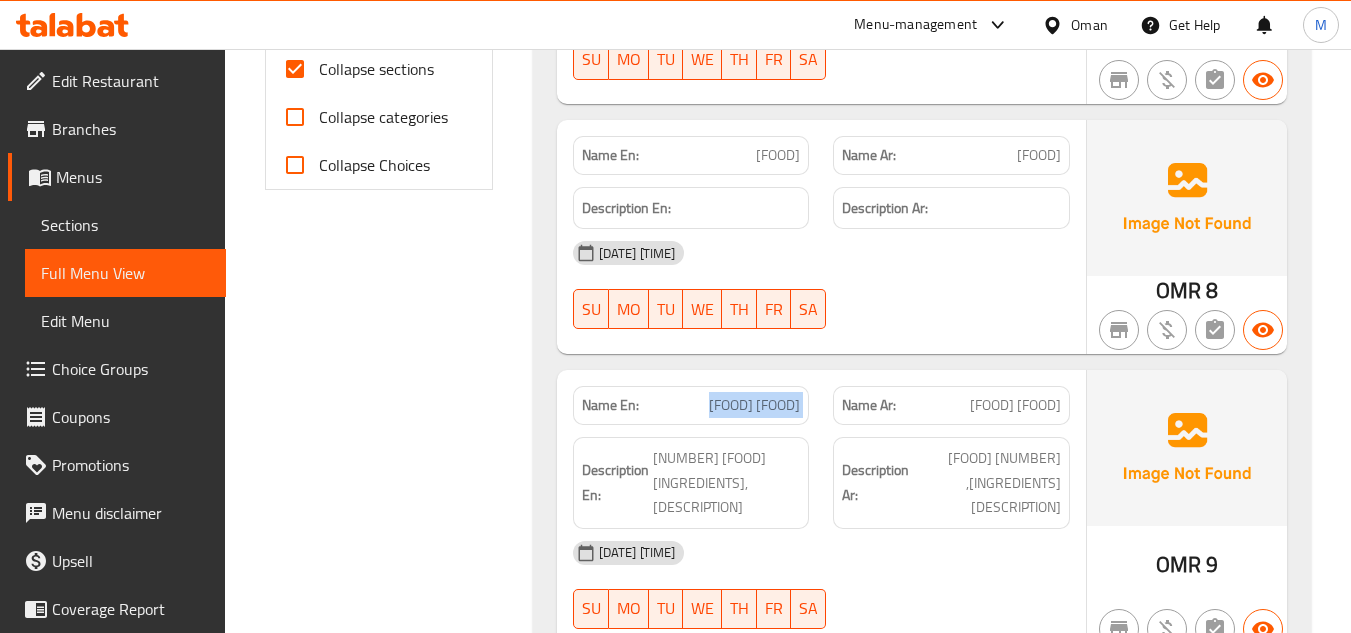 click on "Name Ar: برزاق" at bounding box center [951, 155] 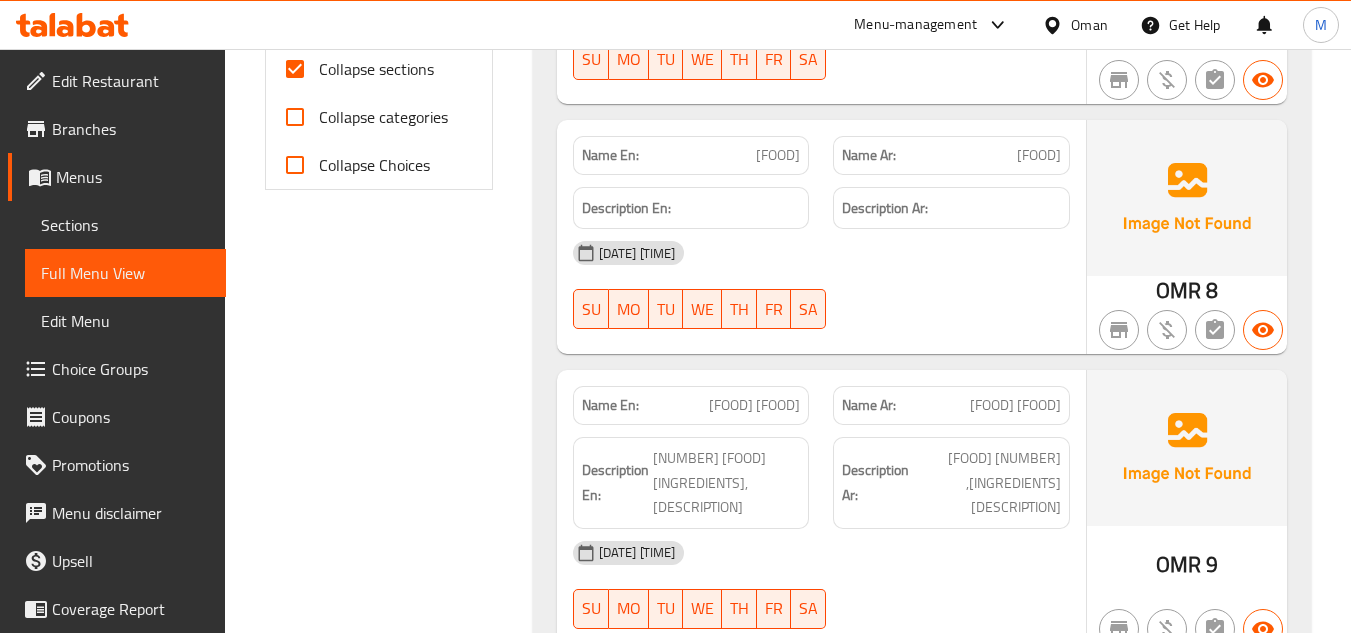 click on "برزاق" at bounding box center [1039, 155] 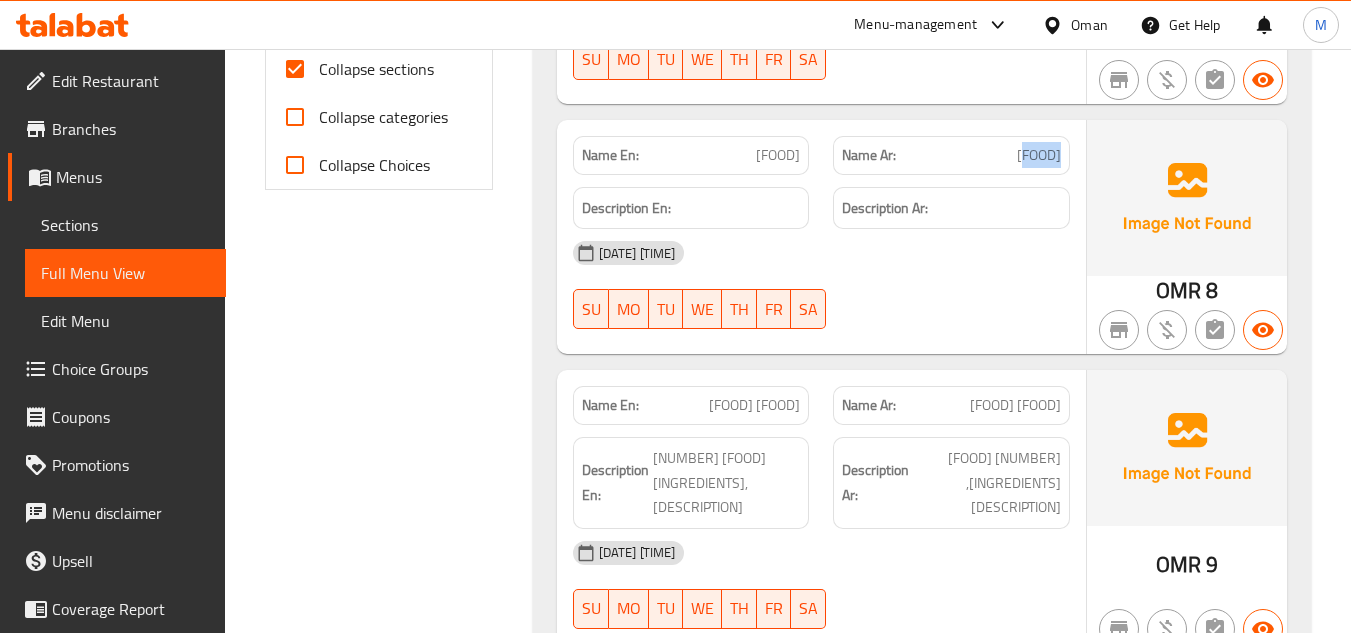 click on "برزاق" at bounding box center (1039, 155) 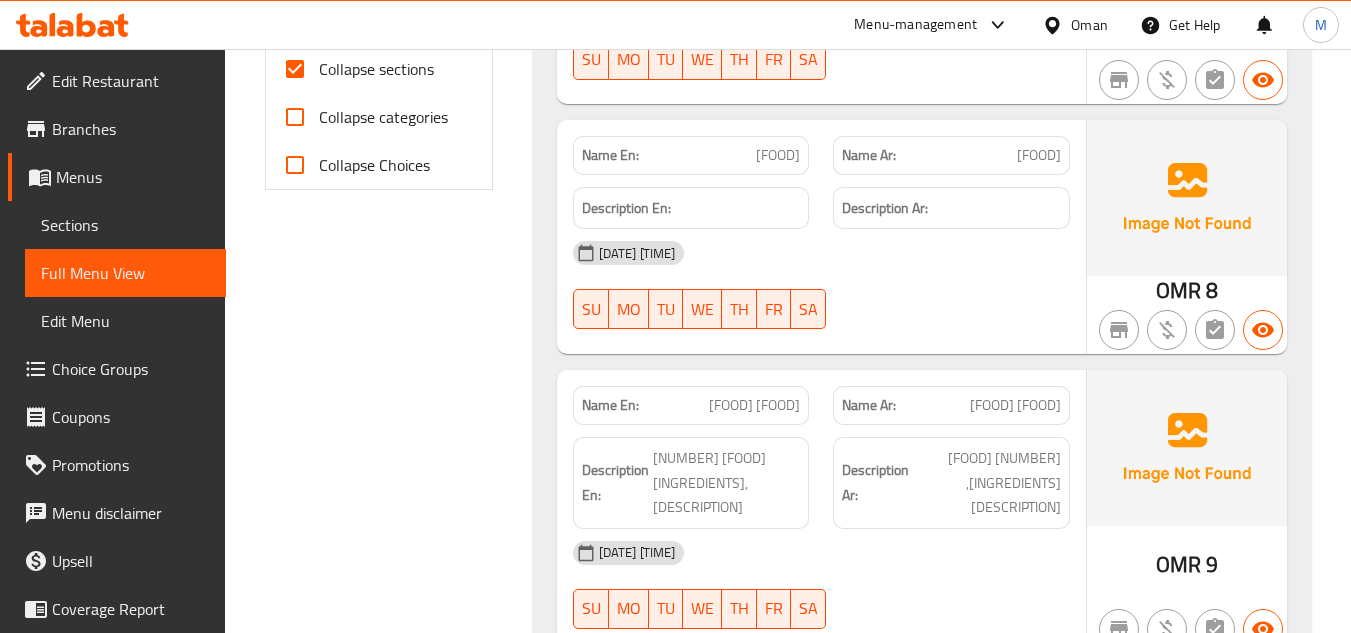 click on "Barzaq" at bounding box center (778, 155) 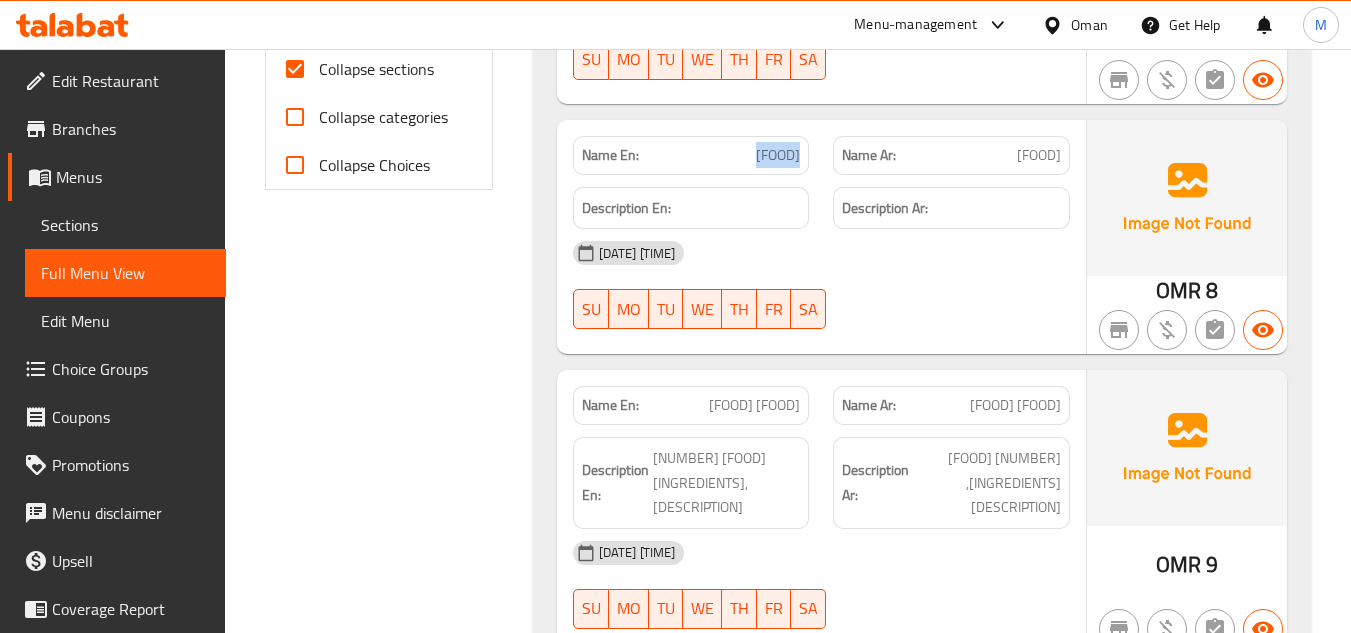 click on "Barzaq" at bounding box center (778, 155) 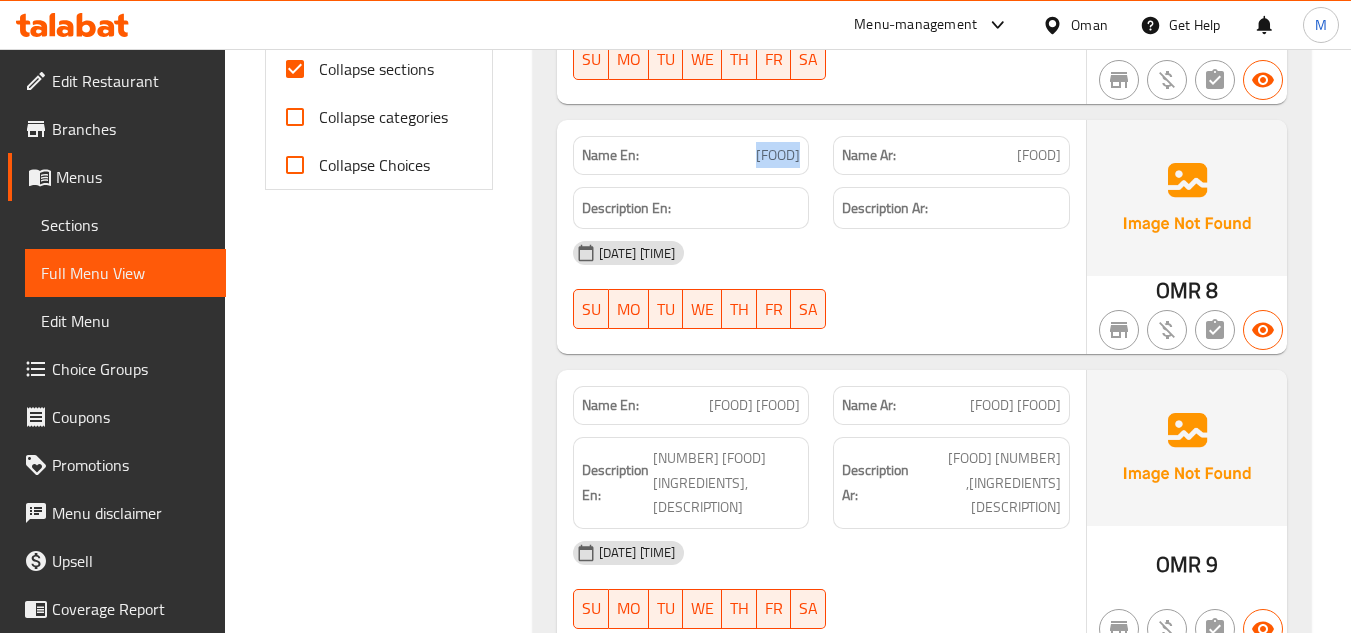 copy on "Barzaq" 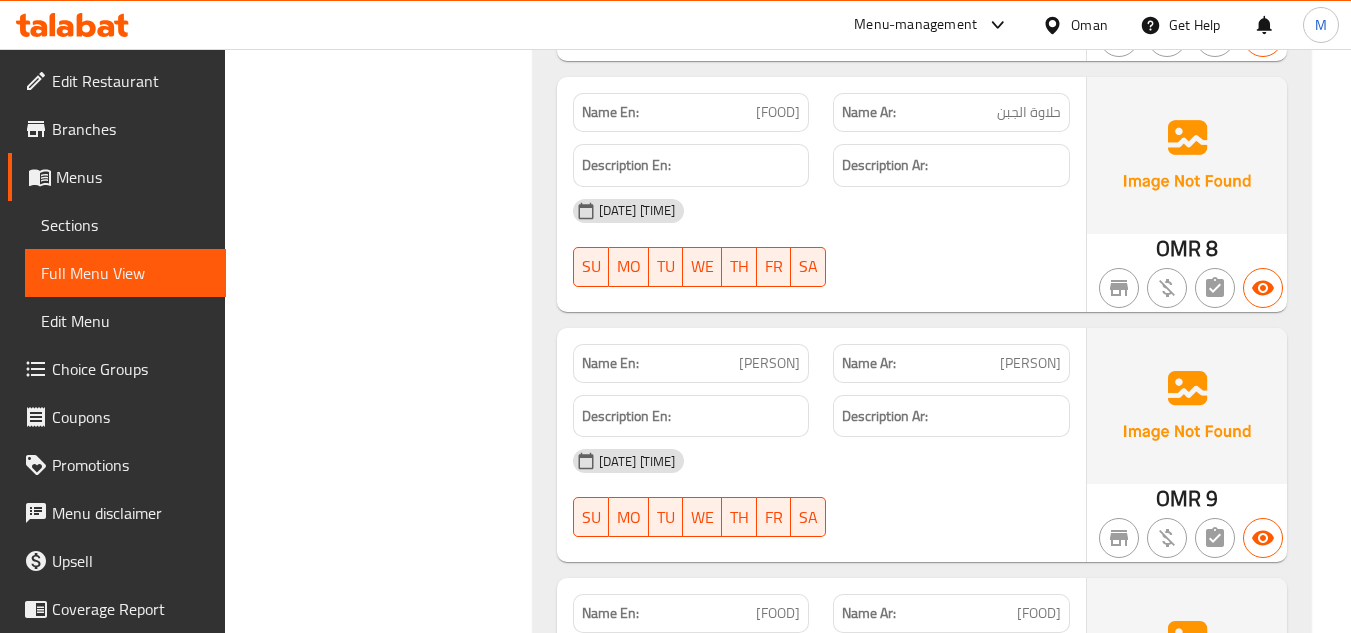 scroll, scrollTop: 1934, scrollLeft: 0, axis: vertical 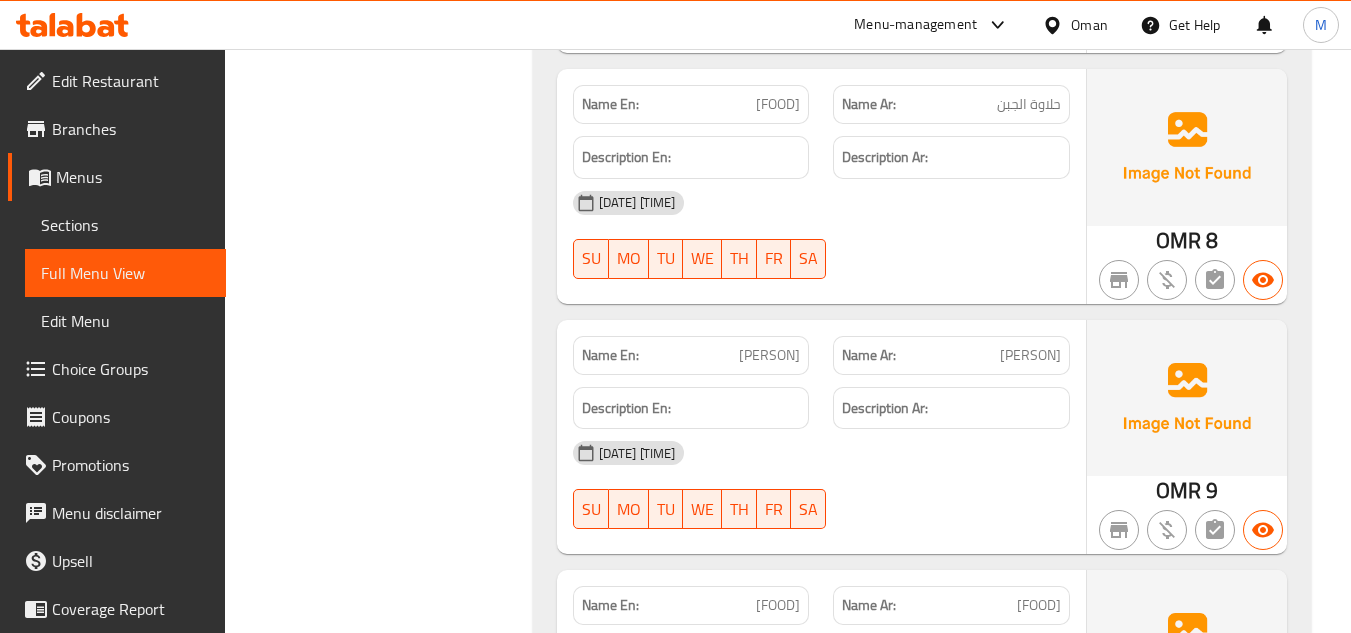 click on "حلاوة الجبن" at bounding box center [1029, 104] 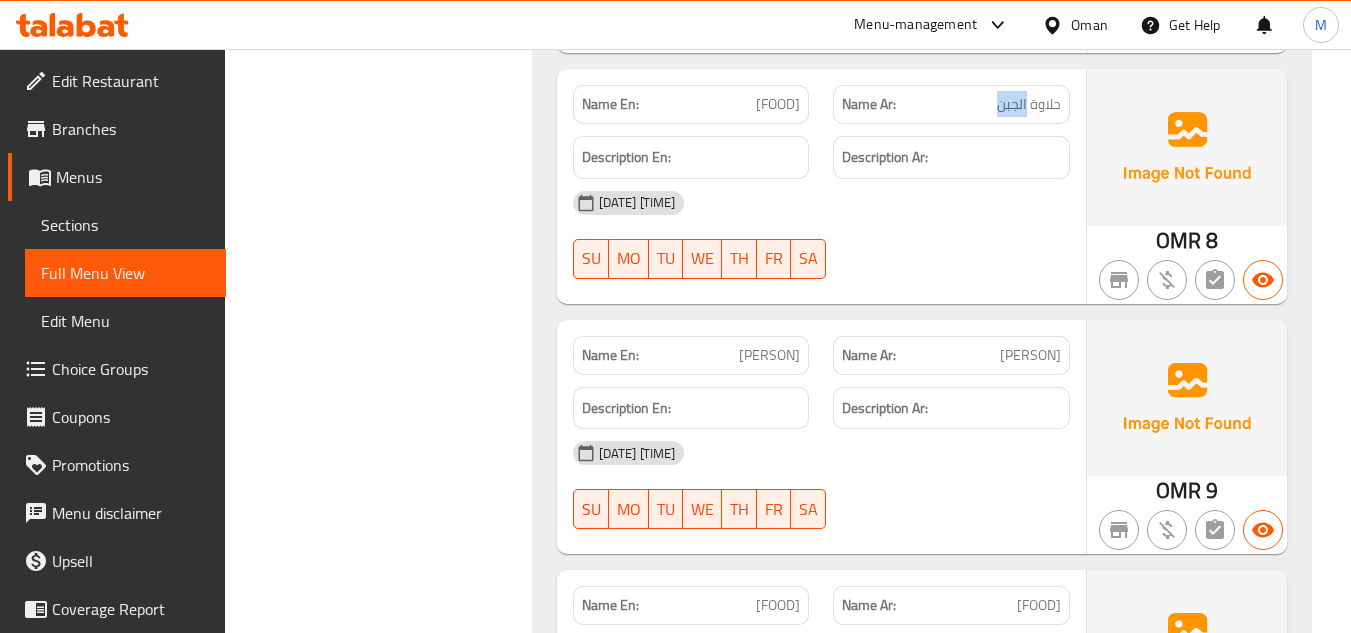 click on "حلاوة الجبن" at bounding box center [1029, 104] 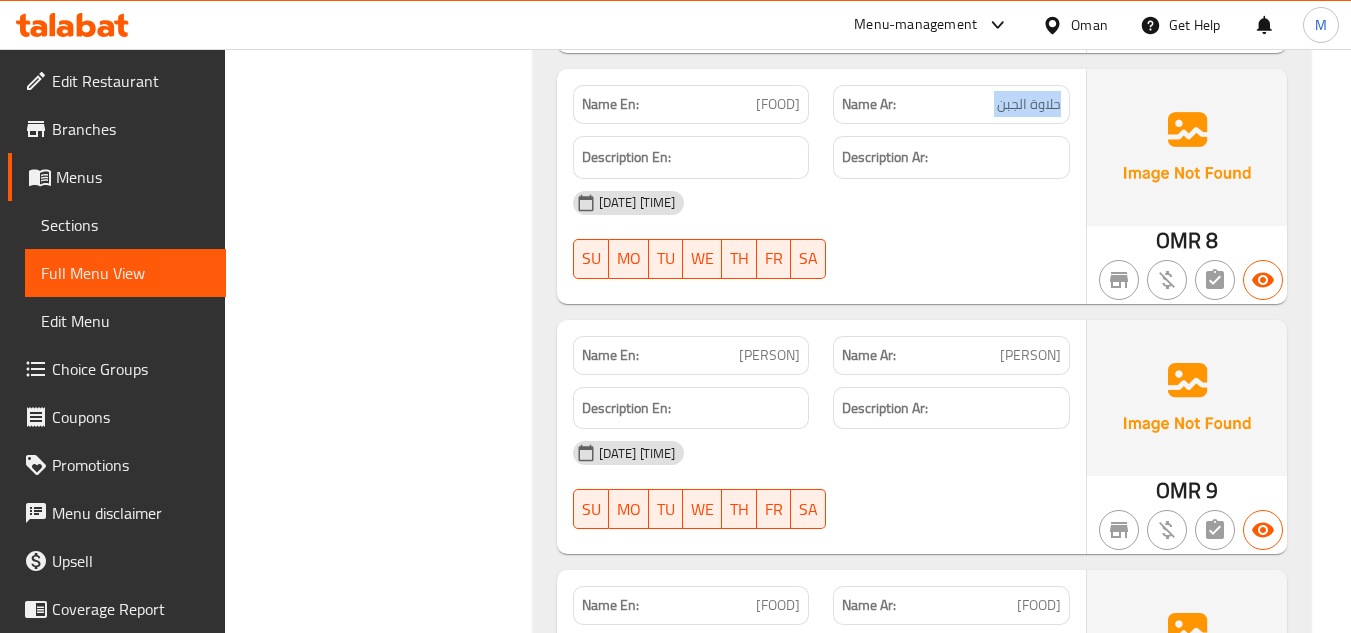 click on "حلاوة الجبن" at bounding box center [1029, 104] 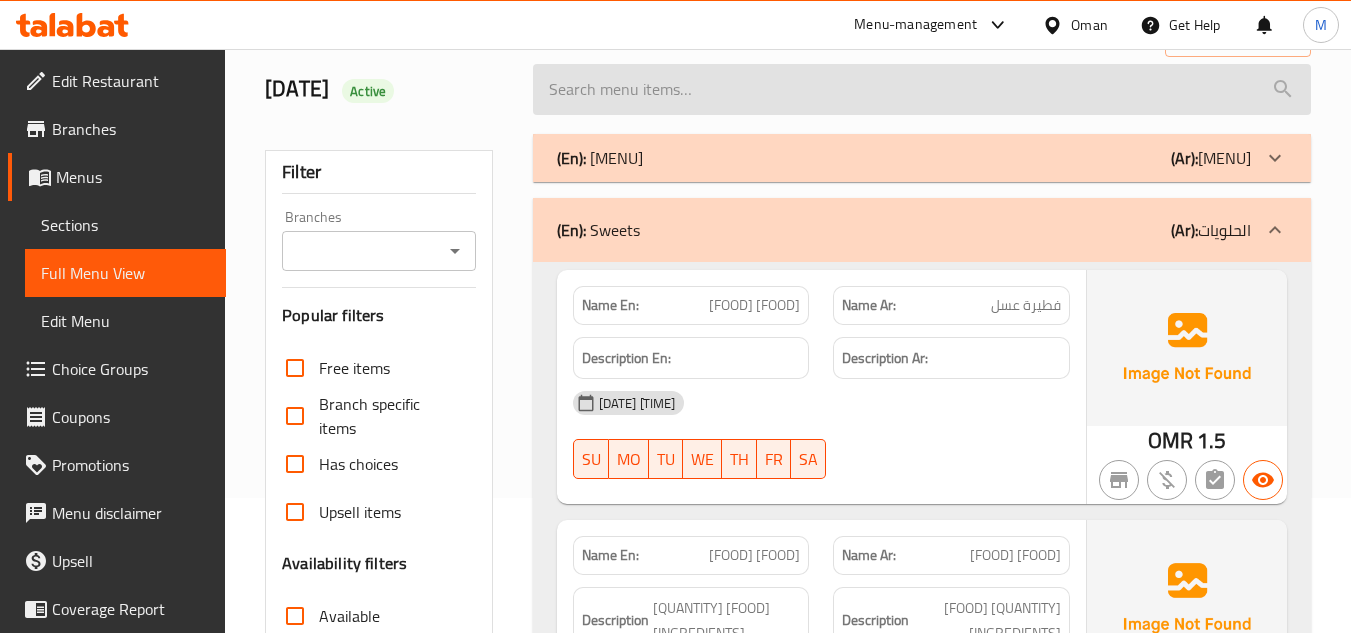 scroll, scrollTop: 0, scrollLeft: 0, axis: both 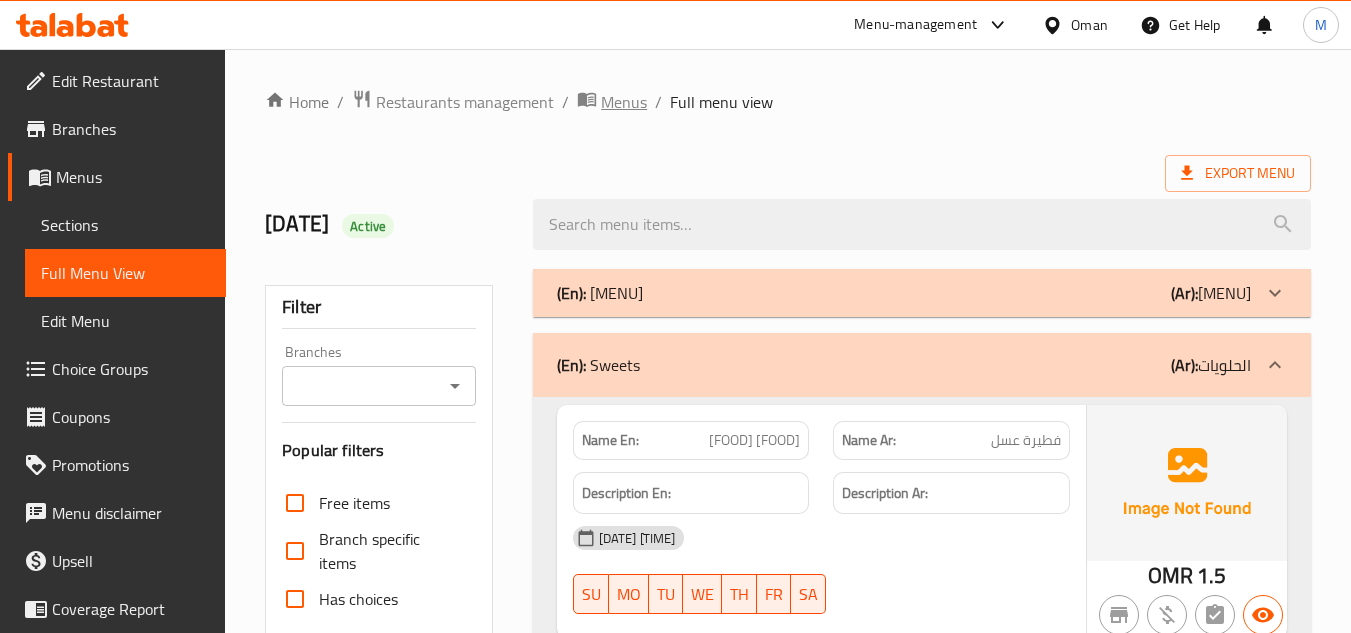 click on "Menus" at bounding box center [624, 102] 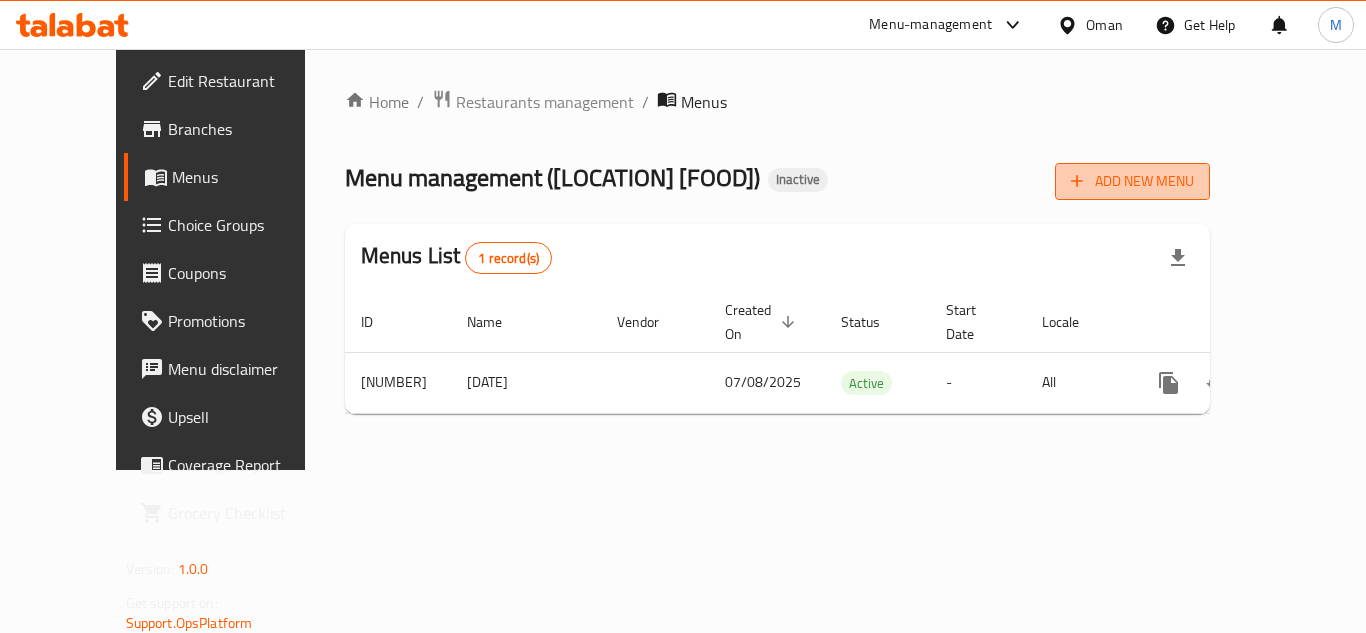 click on "Add New Menu" at bounding box center [1132, 181] 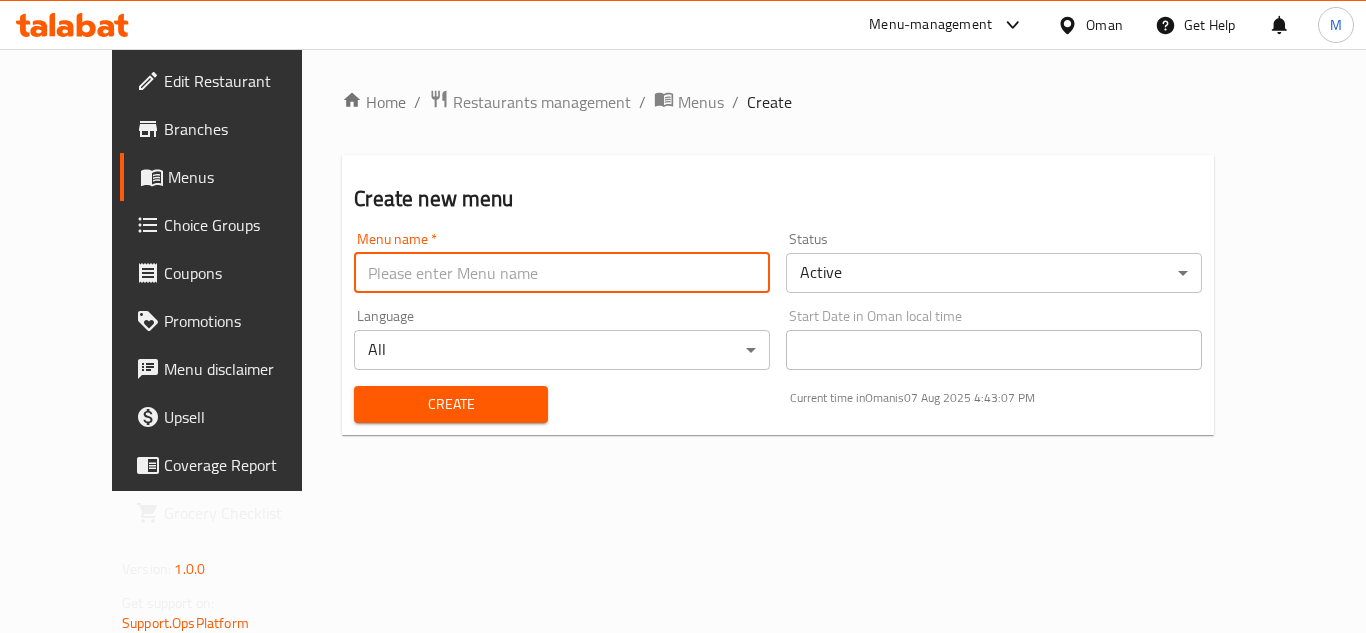 click at bounding box center [562, 273] 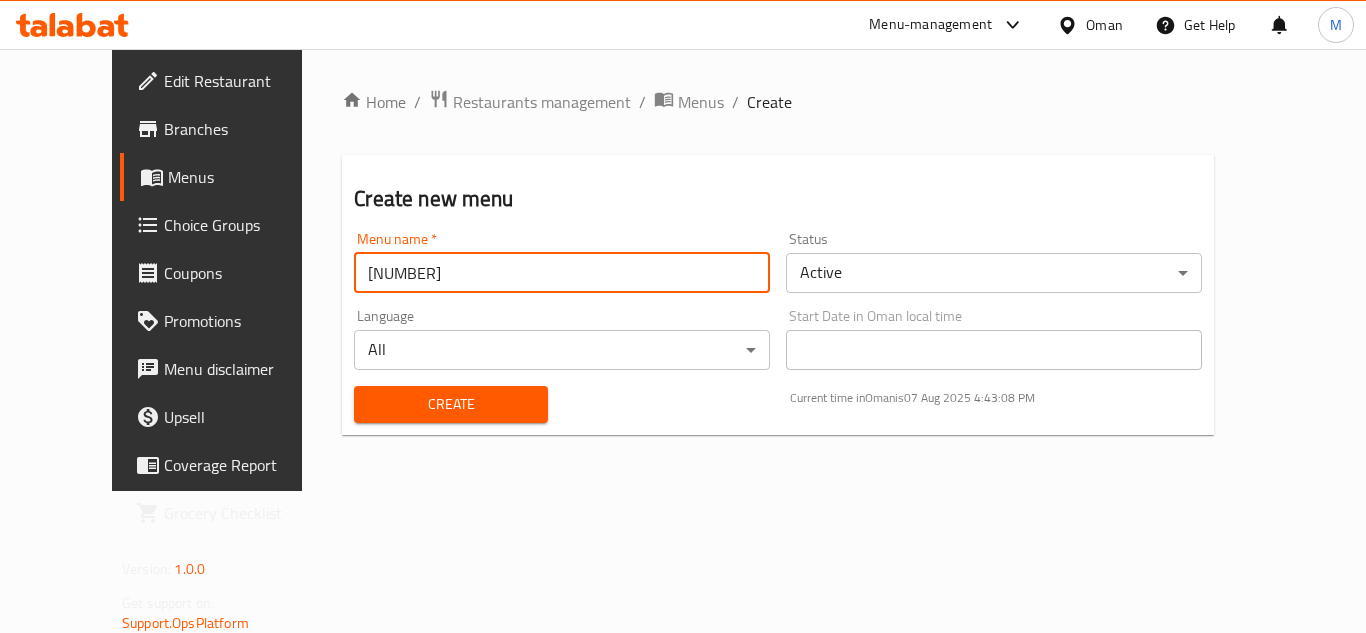 type on "[NUMBER]" 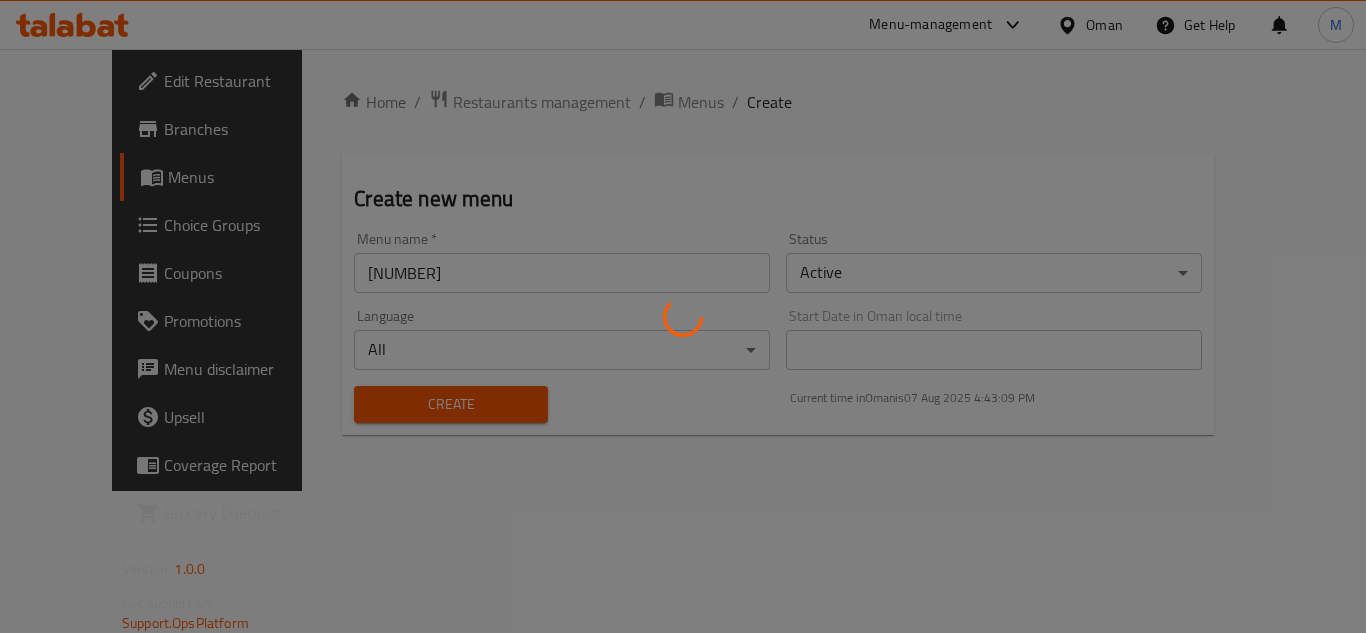 type 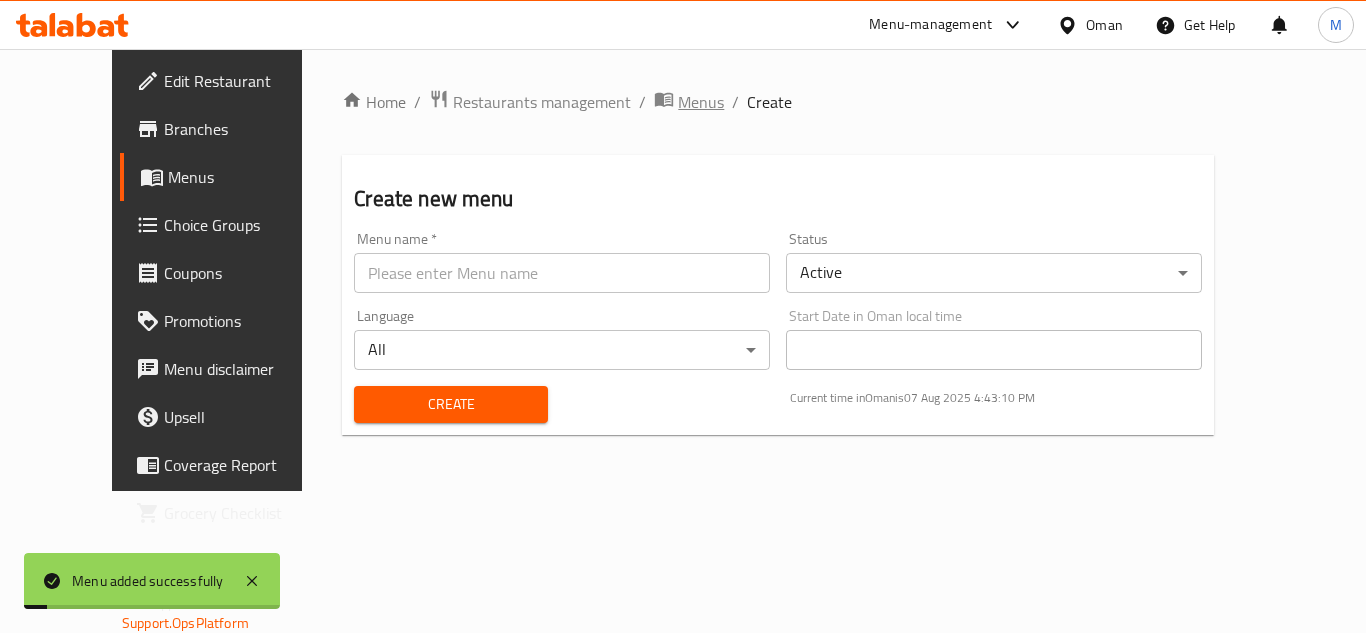 click on "Menus" at bounding box center (701, 102) 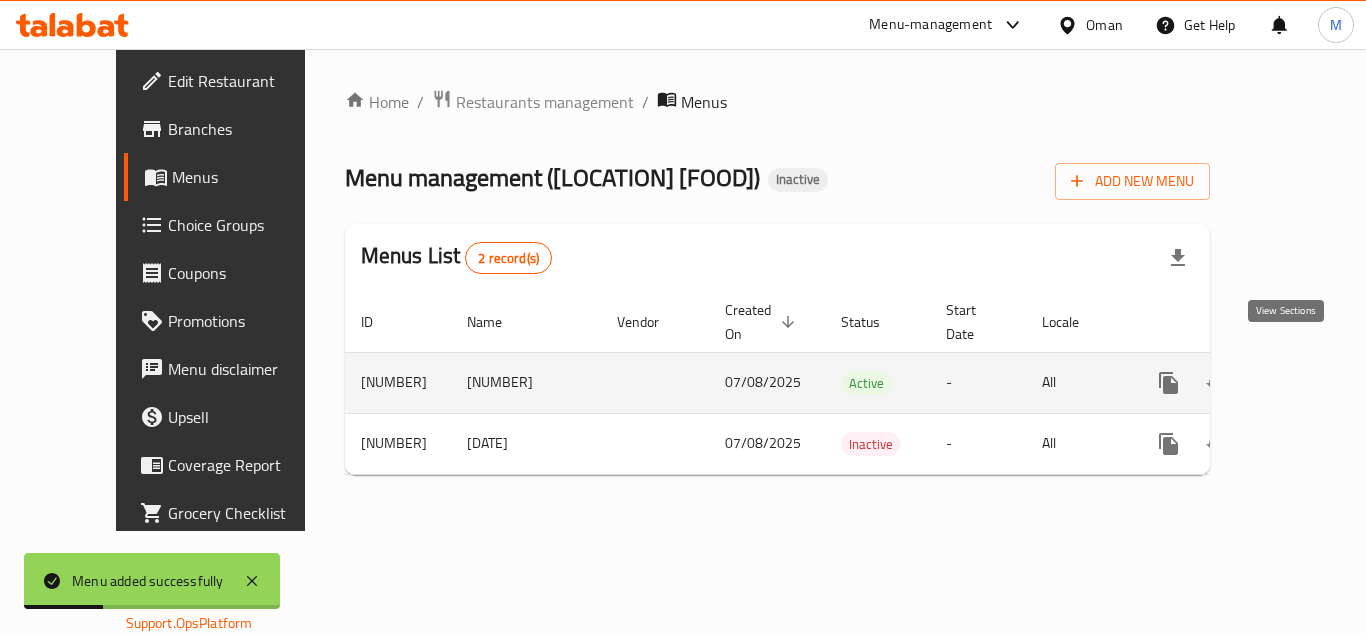click at bounding box center (1313, 383) 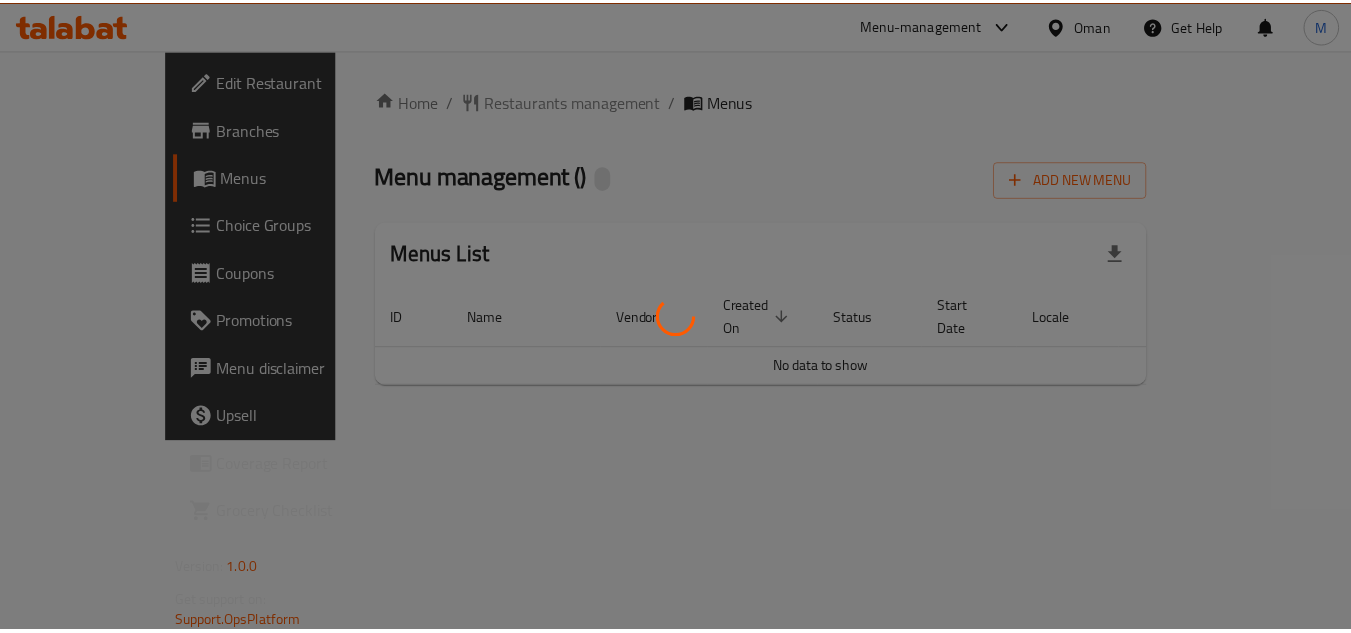 scroll, scrollTop: 0, scrollLeft: 0, axis: both 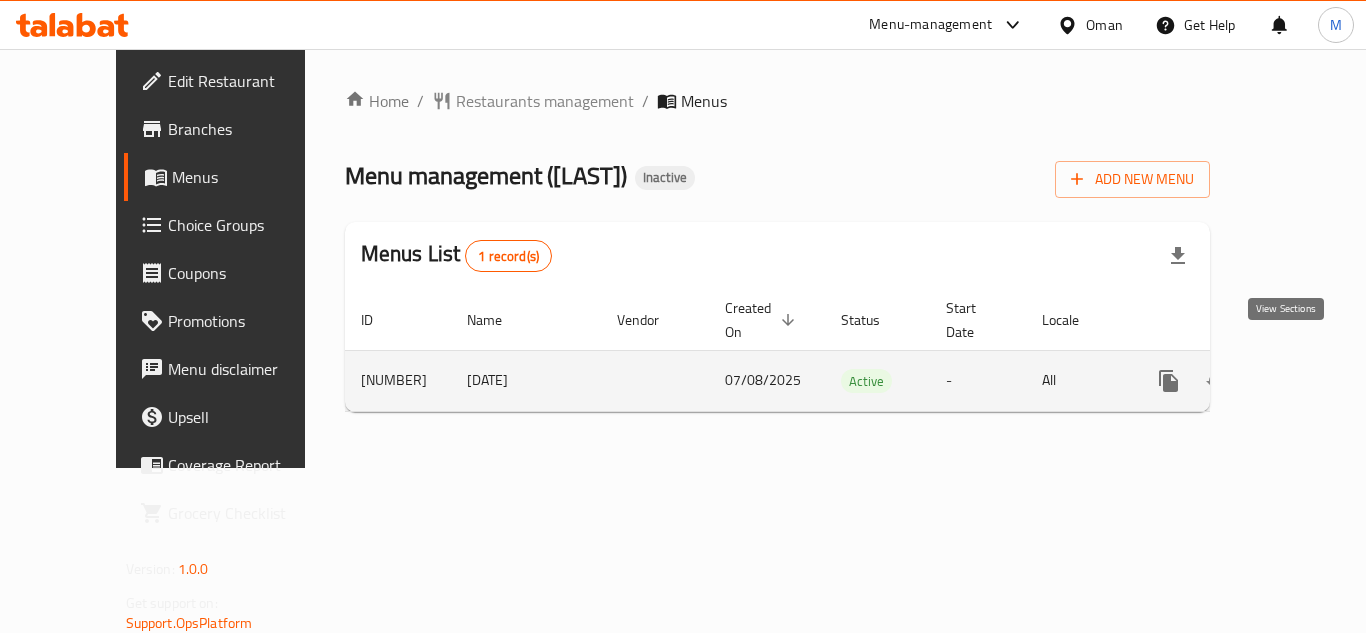 click 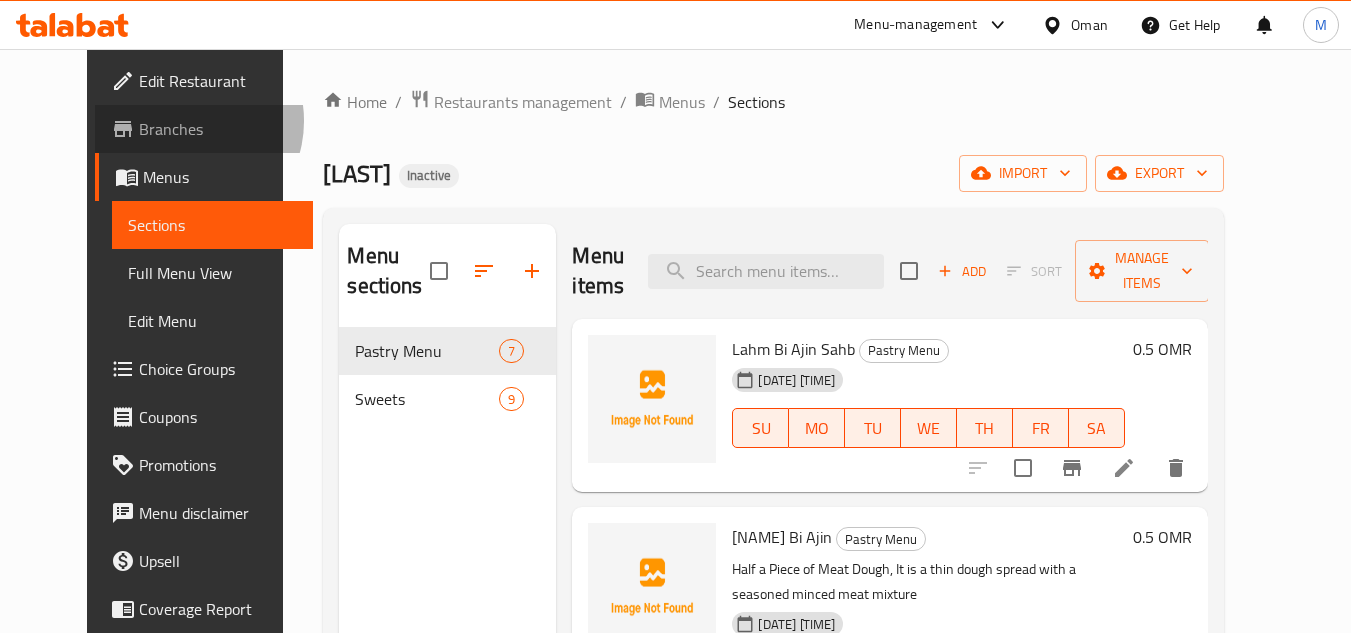 click on "Branches" at bounding box center (218, 129) 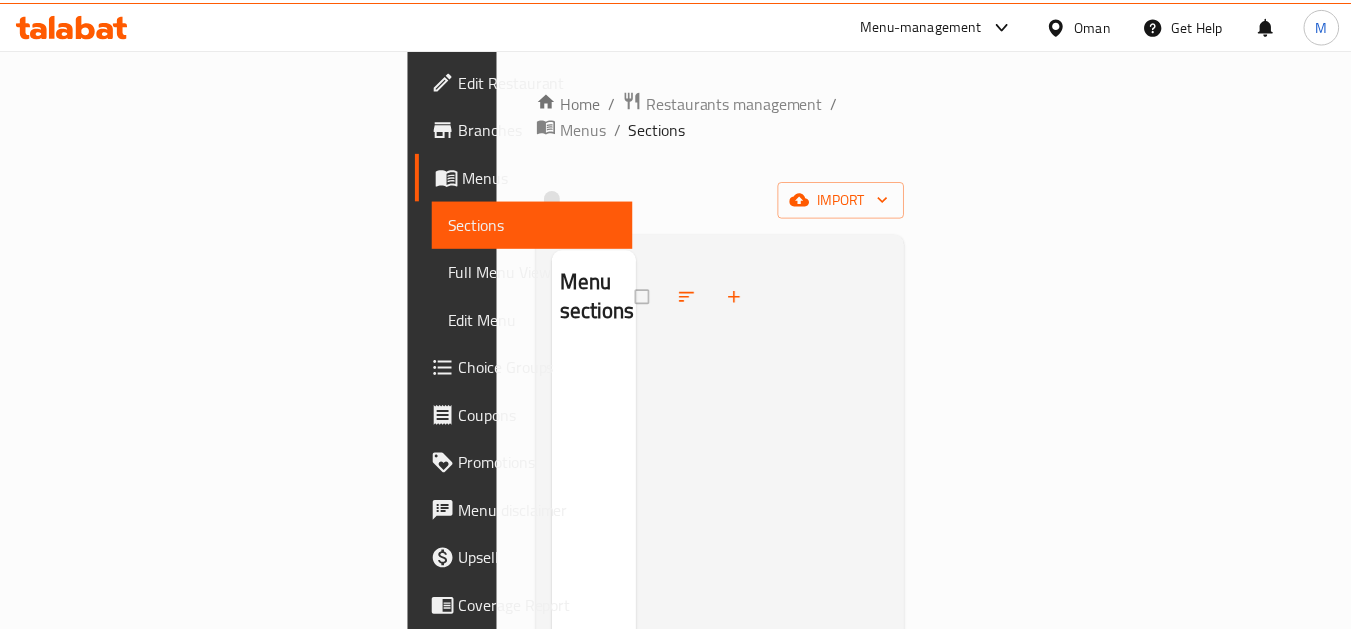 scroll, scrollTop: 0, scrollLeft: 0, axis: both 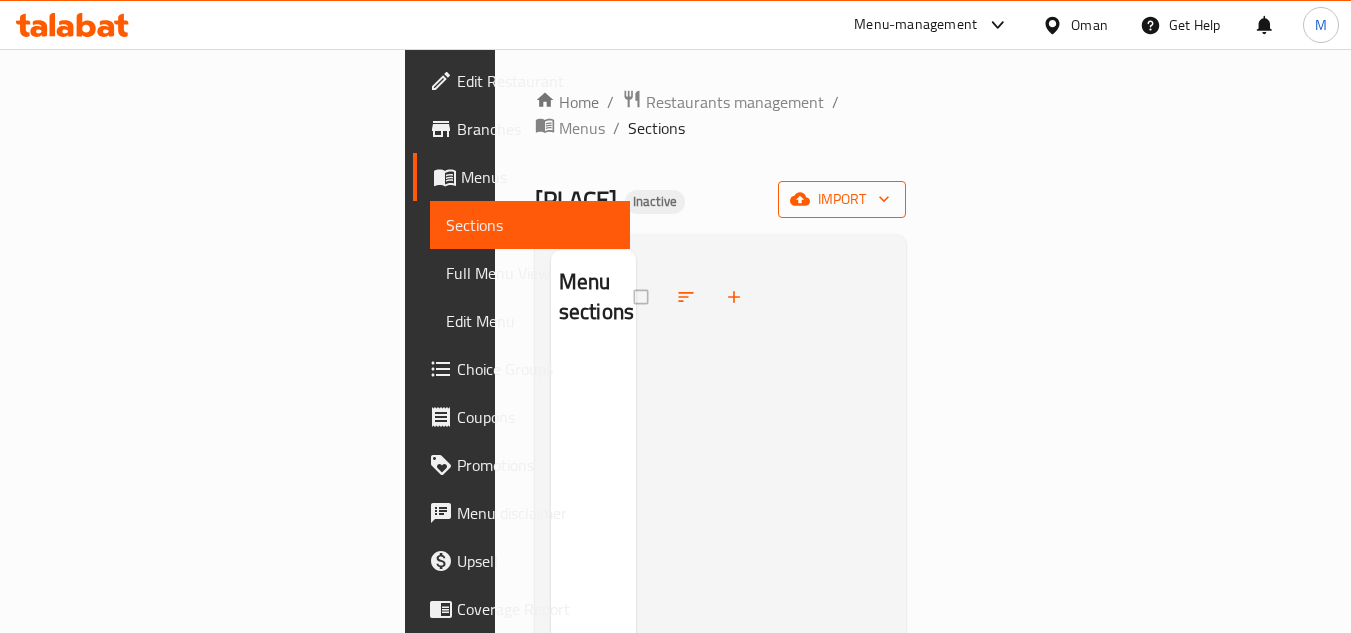 click on "import" at bounding box center [842, 199] 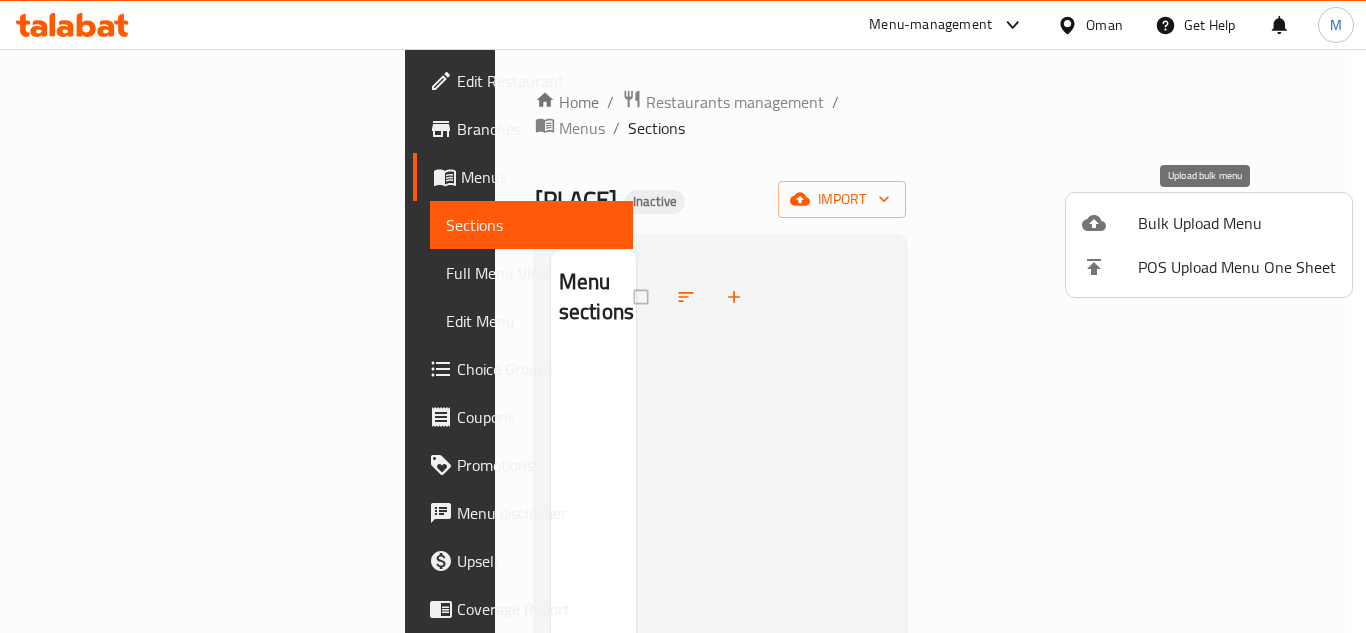 click on "Bulk Upload Menu" at bounding box center [1237, 223] 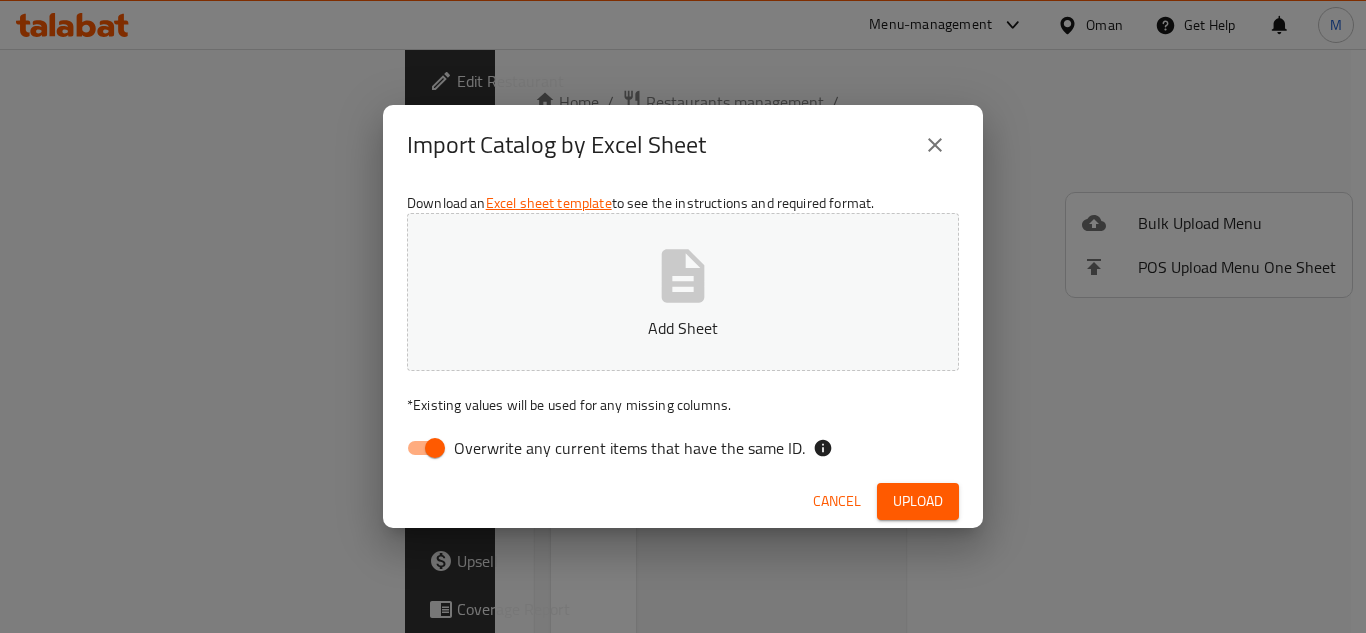 click on "Overwrite any current items that have the same ID." at bounding box center [600, 448] 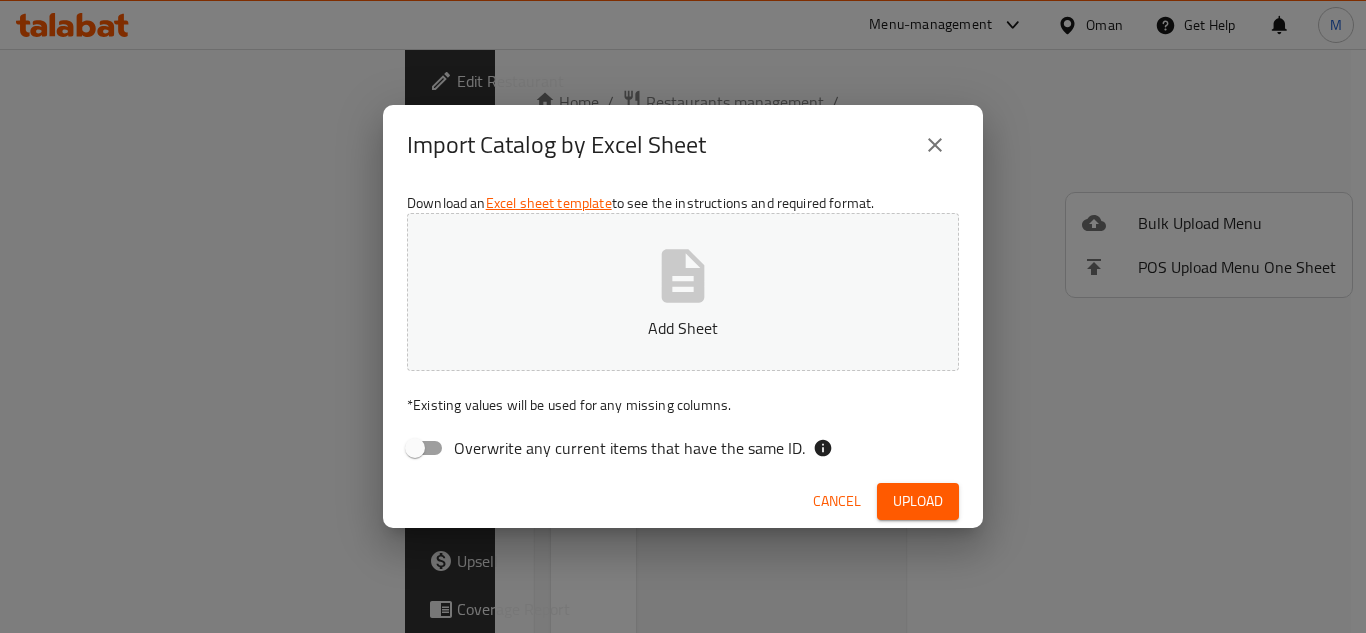 click on "Add Sheet" at bounding box center (683, 328) 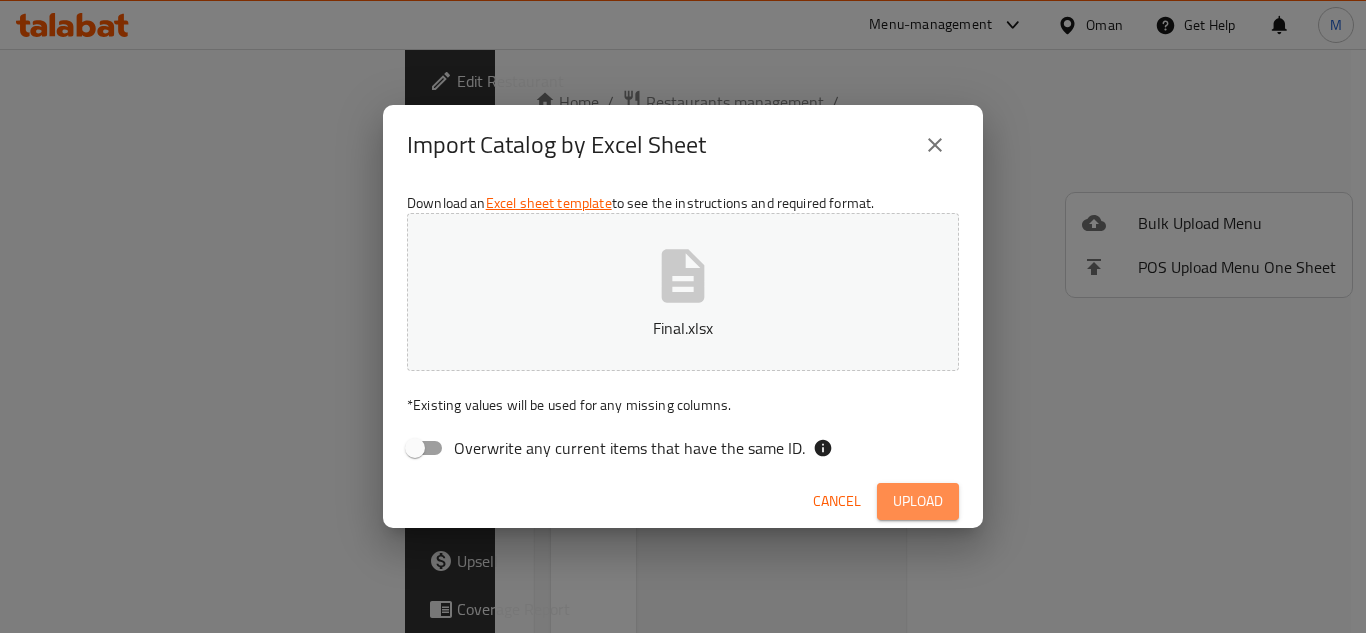 click on "Upload" at bounding box center [918, 501] 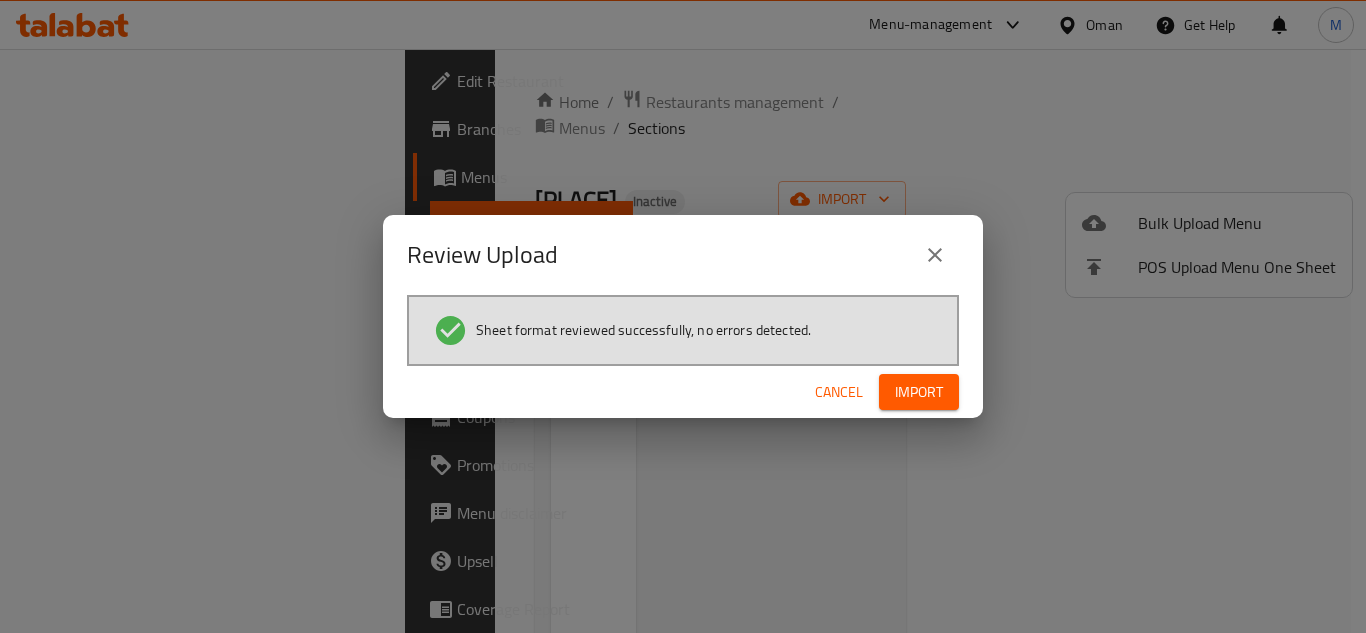 click on "Import" at bounding box center (919, 392) 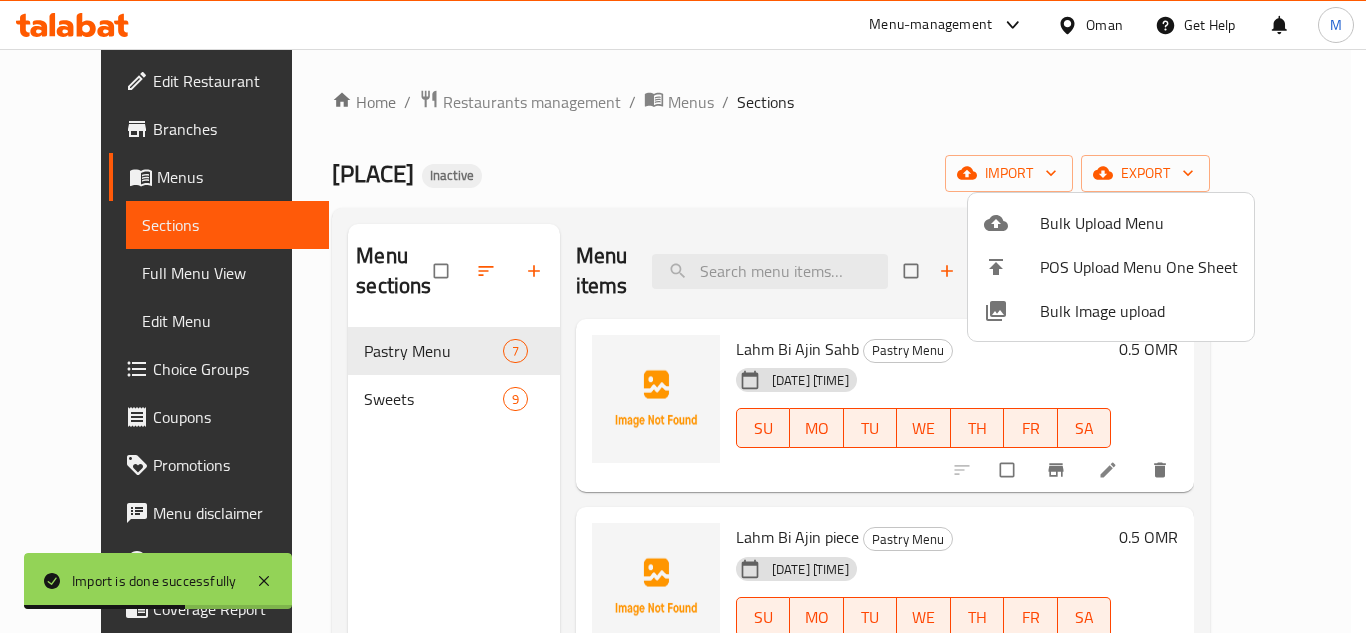 click at bounding box center [683, 316] 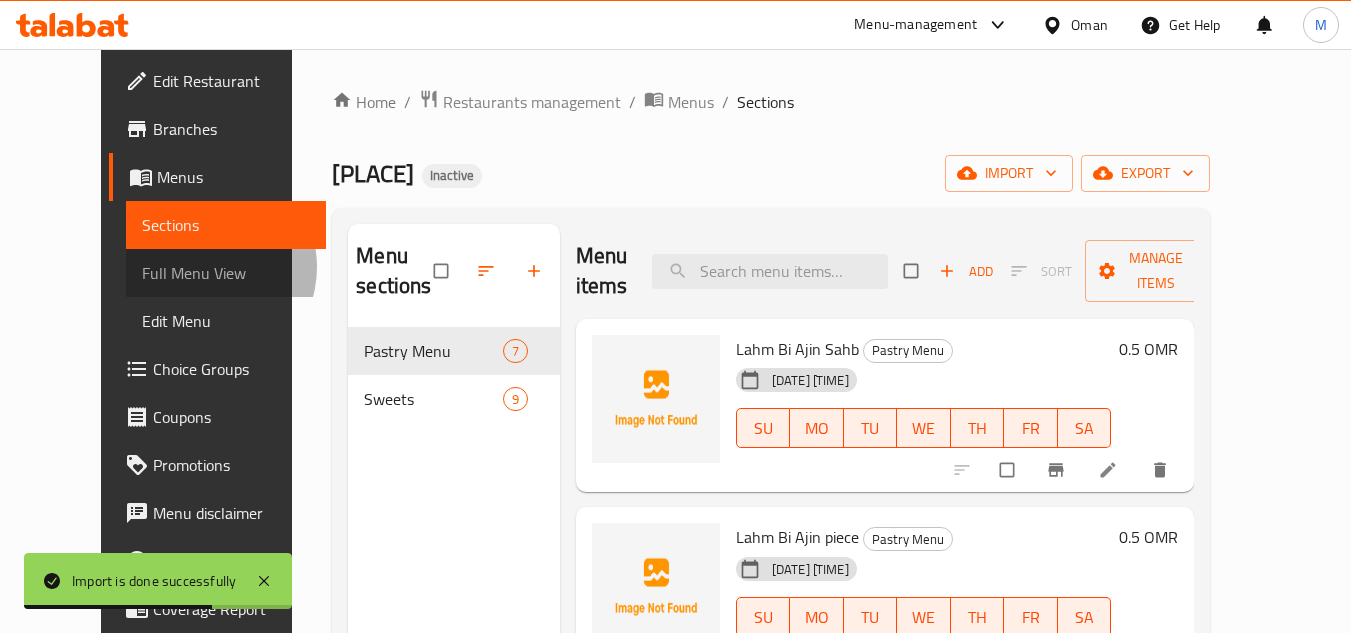 click on "Full Menu View" at bounding box center (226, 273) 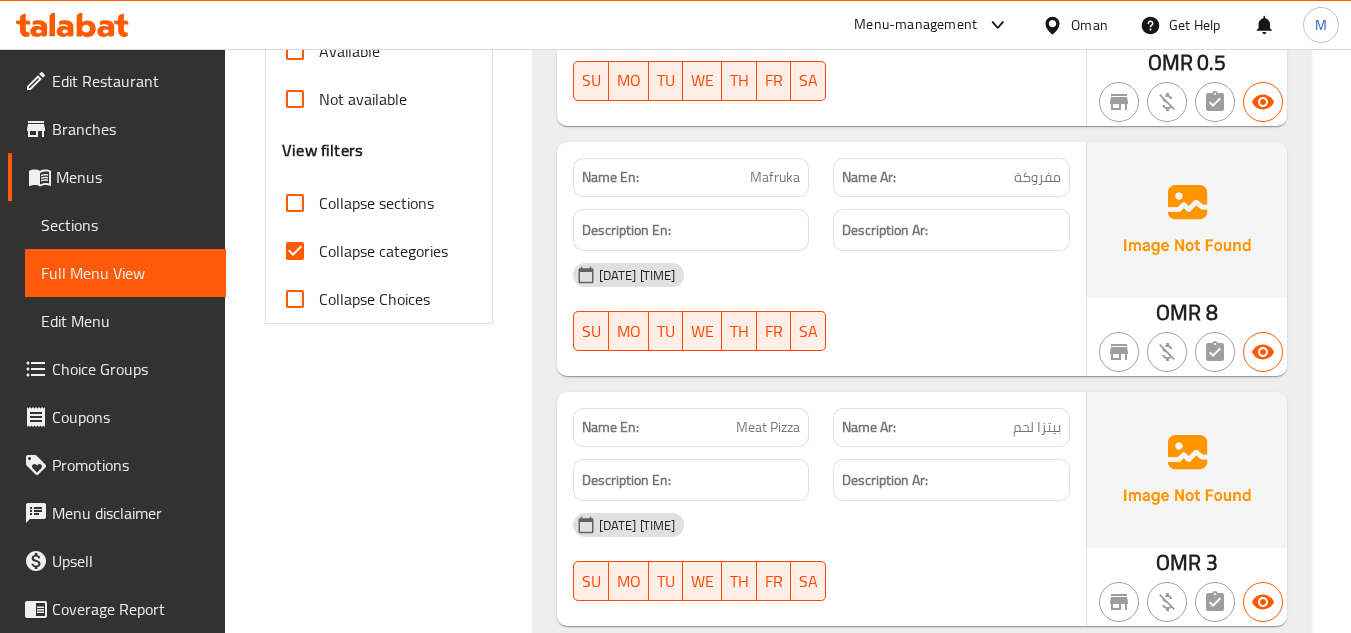 scroll, scrollTop: 800, scrollLeft: 0, axis: vertical 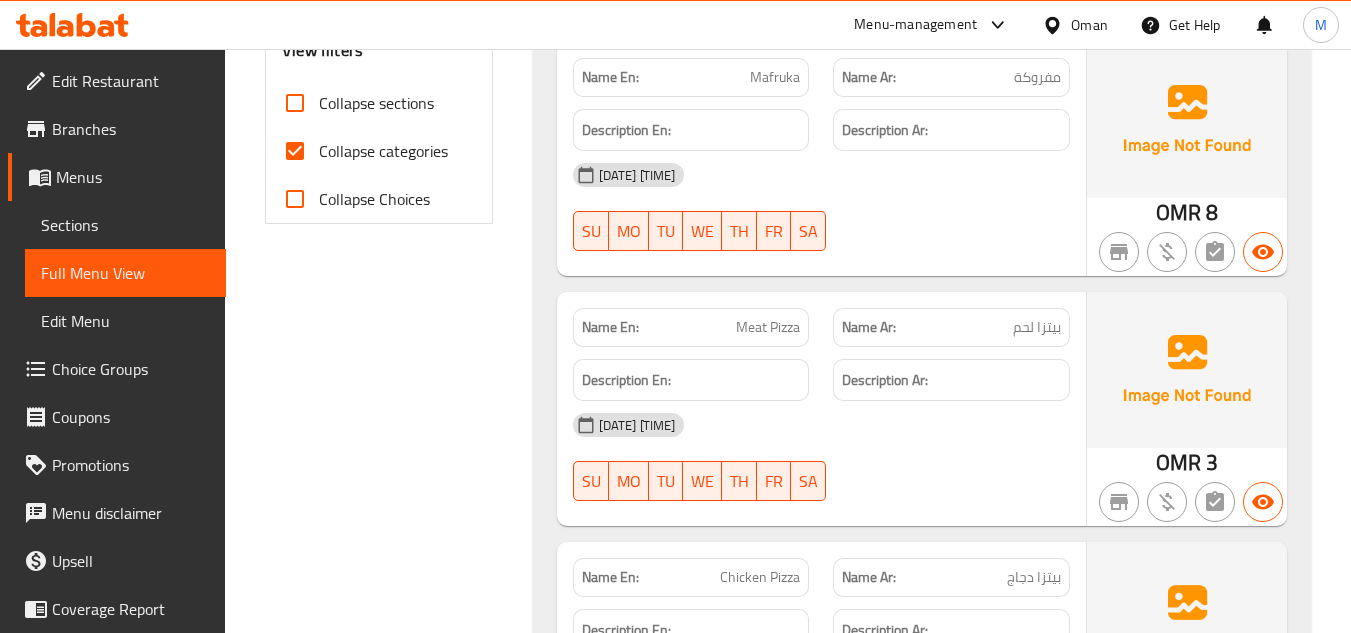 click on "Collapse categories" at bounding box center (383, 151) 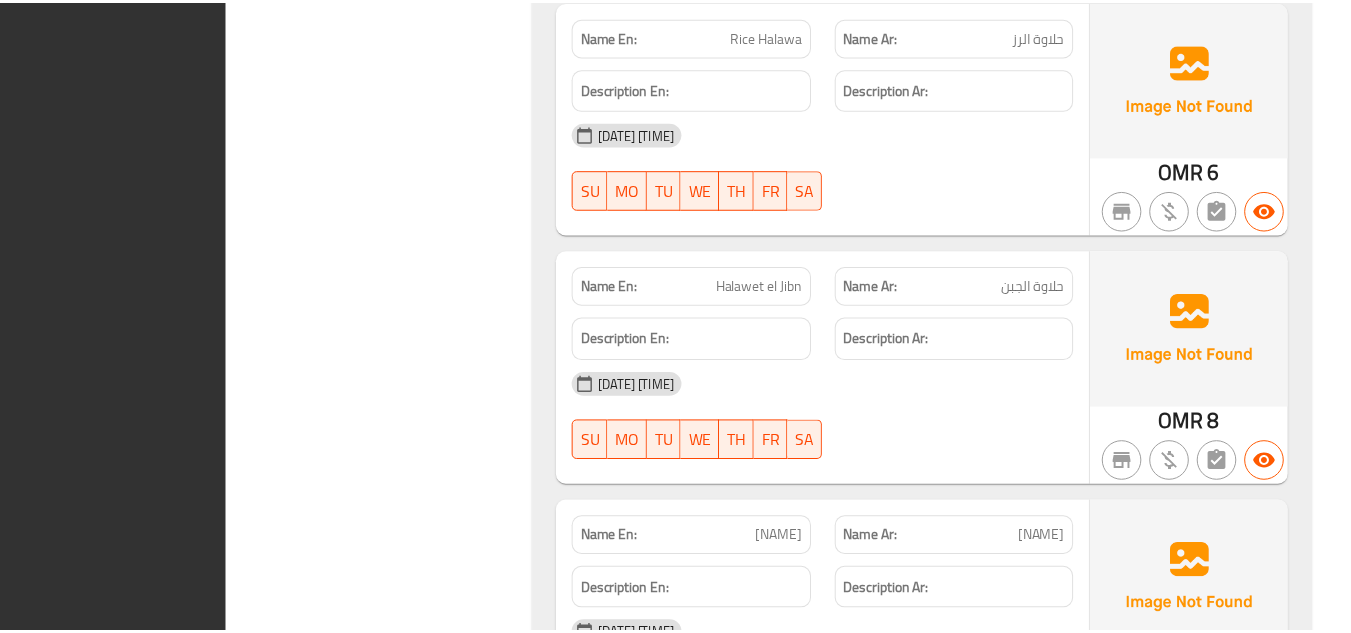 scroll, scrollTop: 3888, scrollLeft: 0, axis: vertical 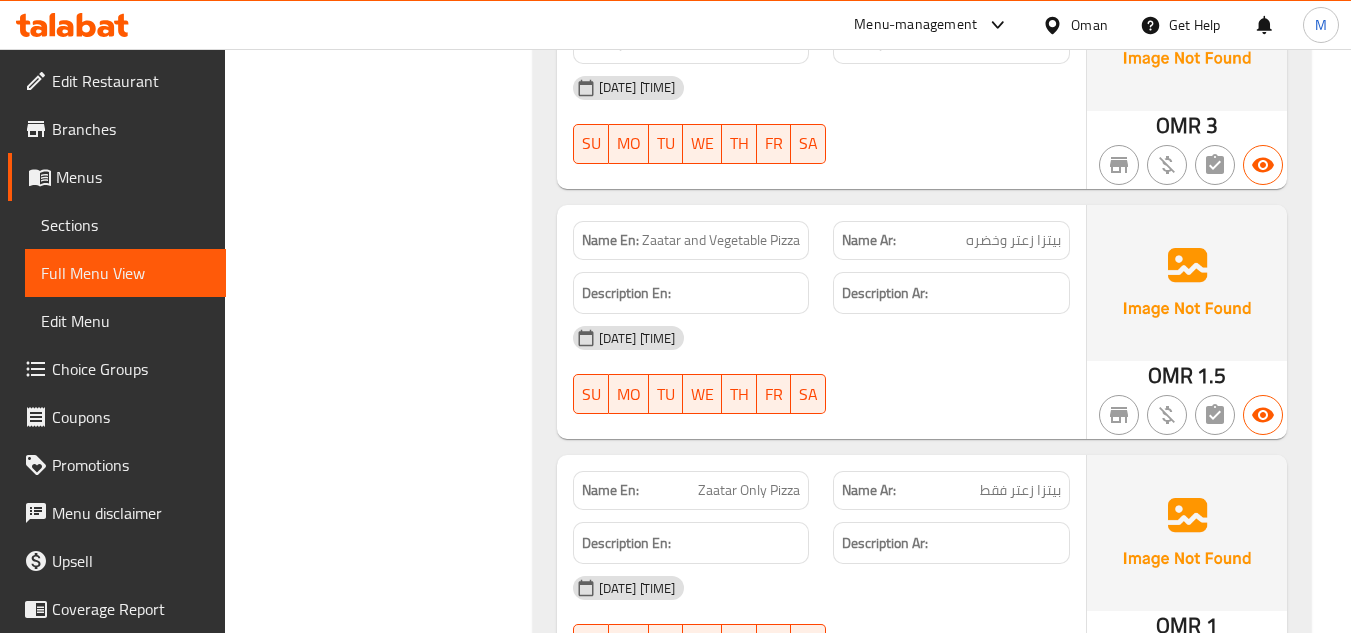 click on "Edit Restaurant" at bounding box center [131, 81] 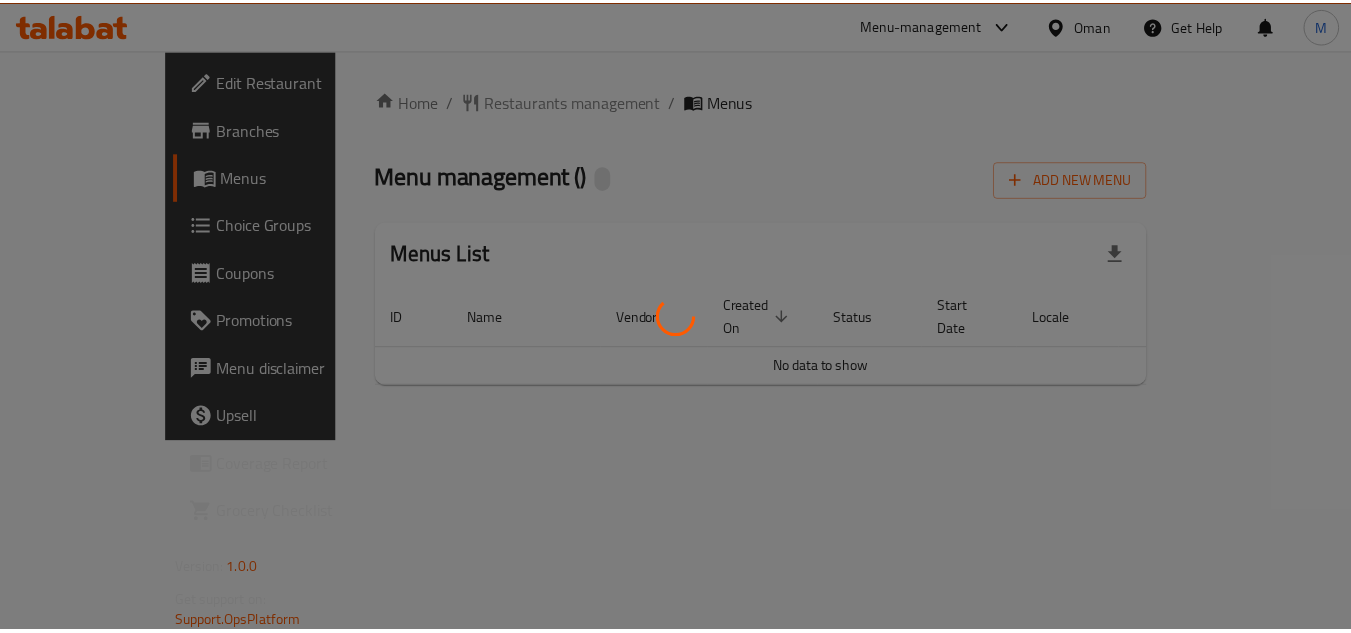 scroll, scrollTop: 0, scrollLeft: 0, axis: both 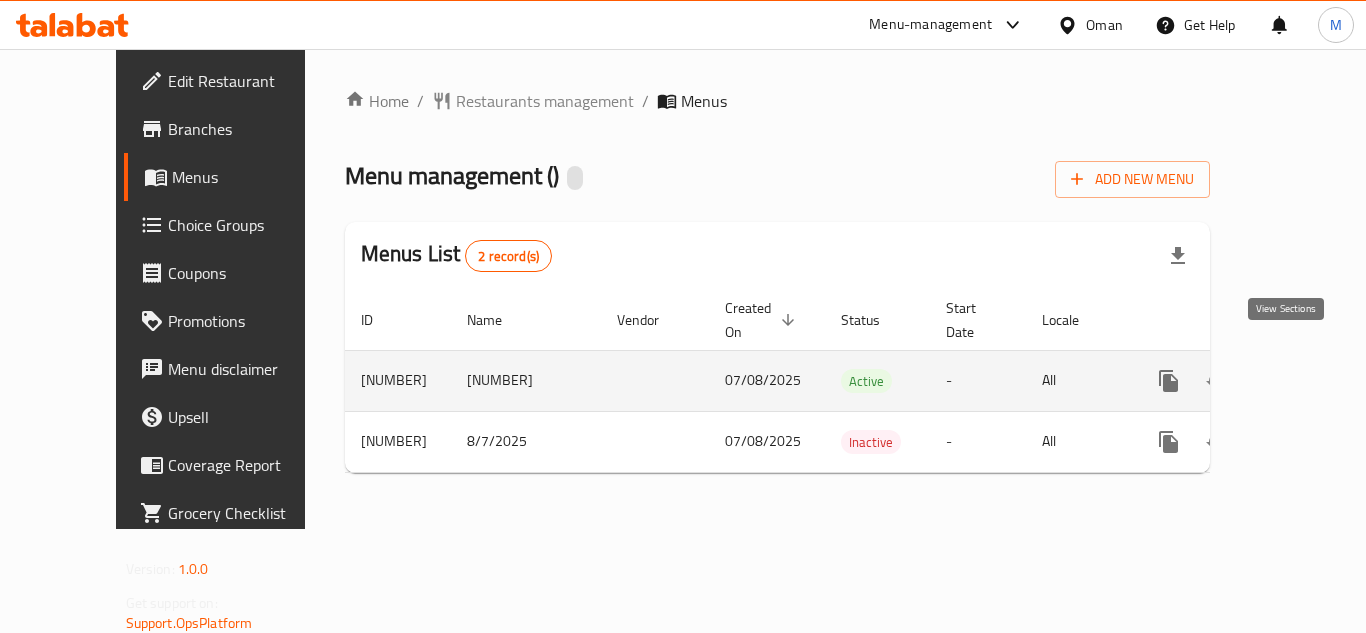 click 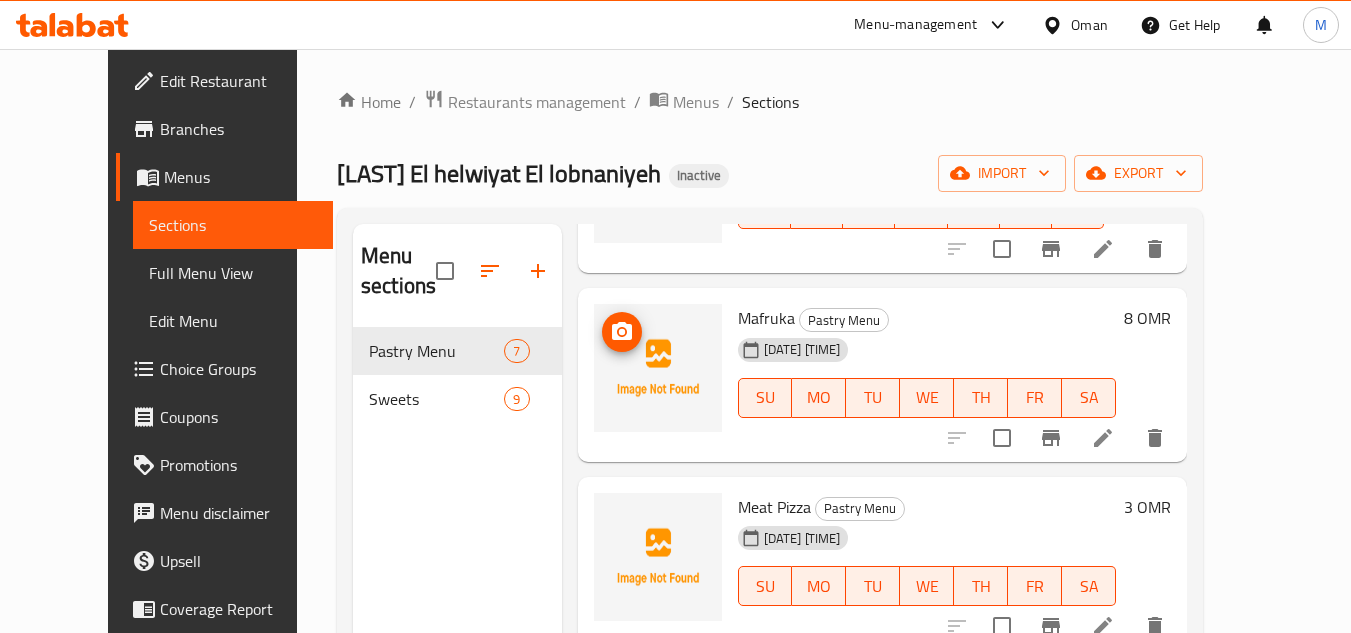 scroll, scrollTop: 500, scrollLeft: 0, axis: vertical 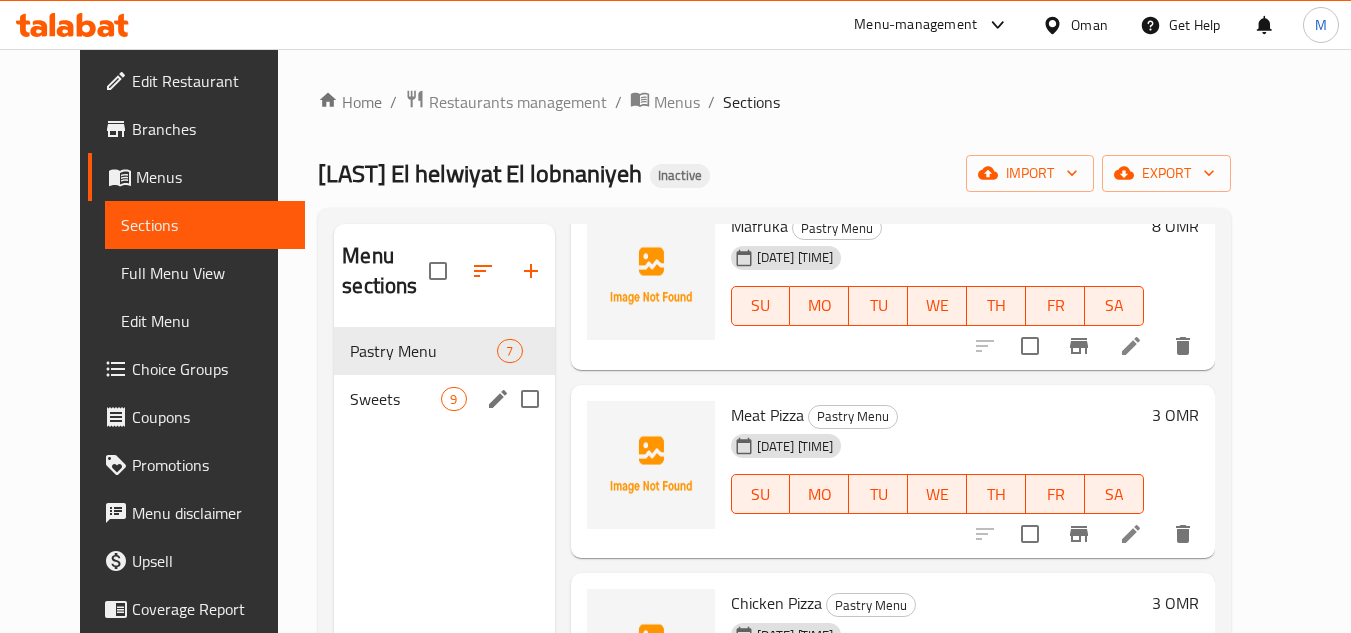 click on "Sweets" at bounding box center [395, 399] 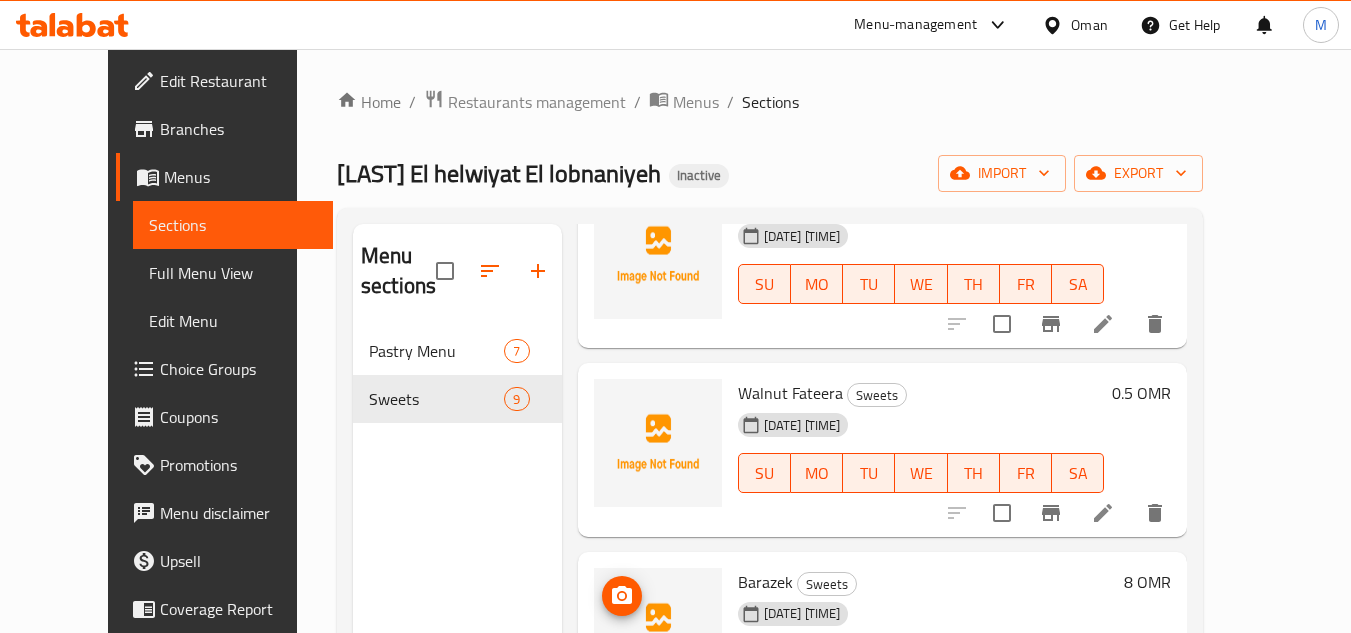 scroll, scrollTop: 0, scrollLeft: 0, axis: both 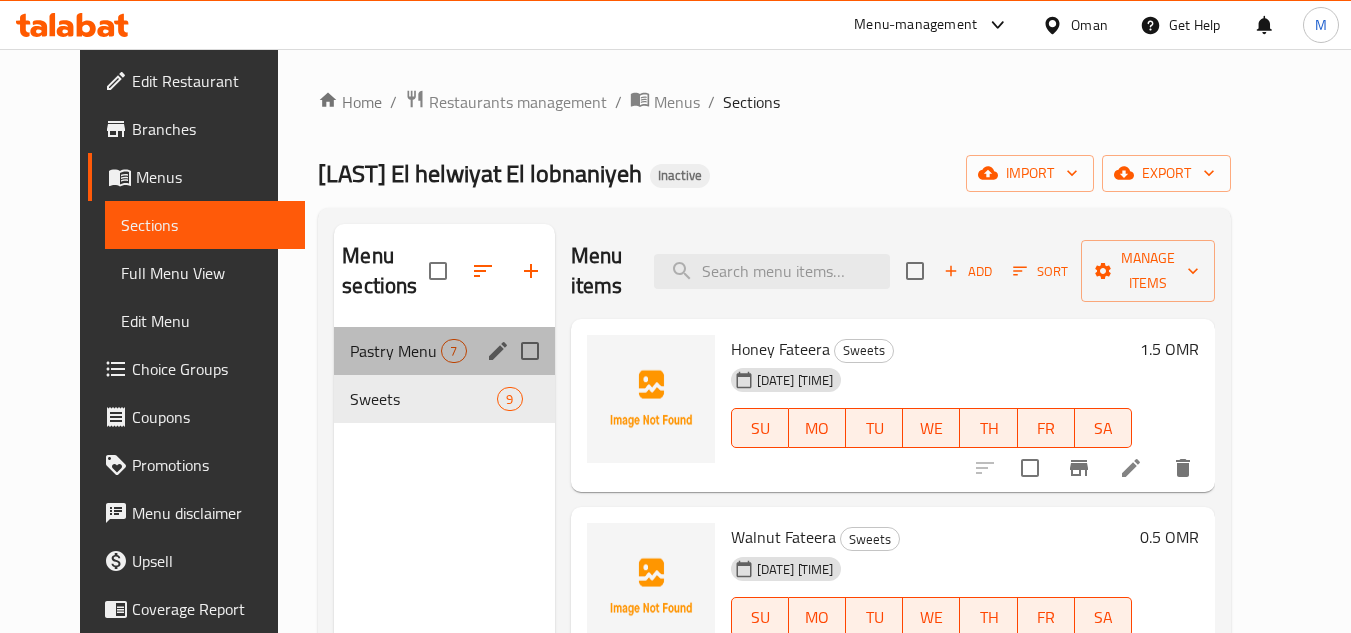 click on "Pastry Menu 7" at bounding box center (444, 351) 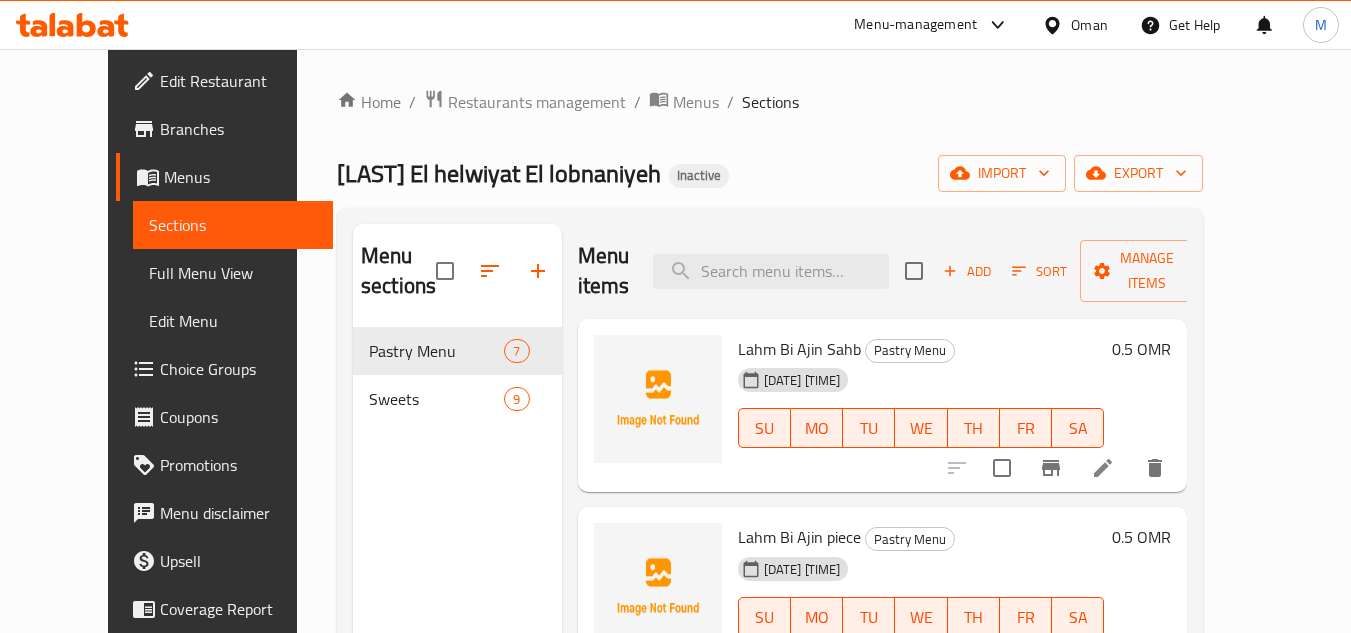 click on "Menu sections Pastry Menu 7 Sweets 9" at bounding box center [457, 540] 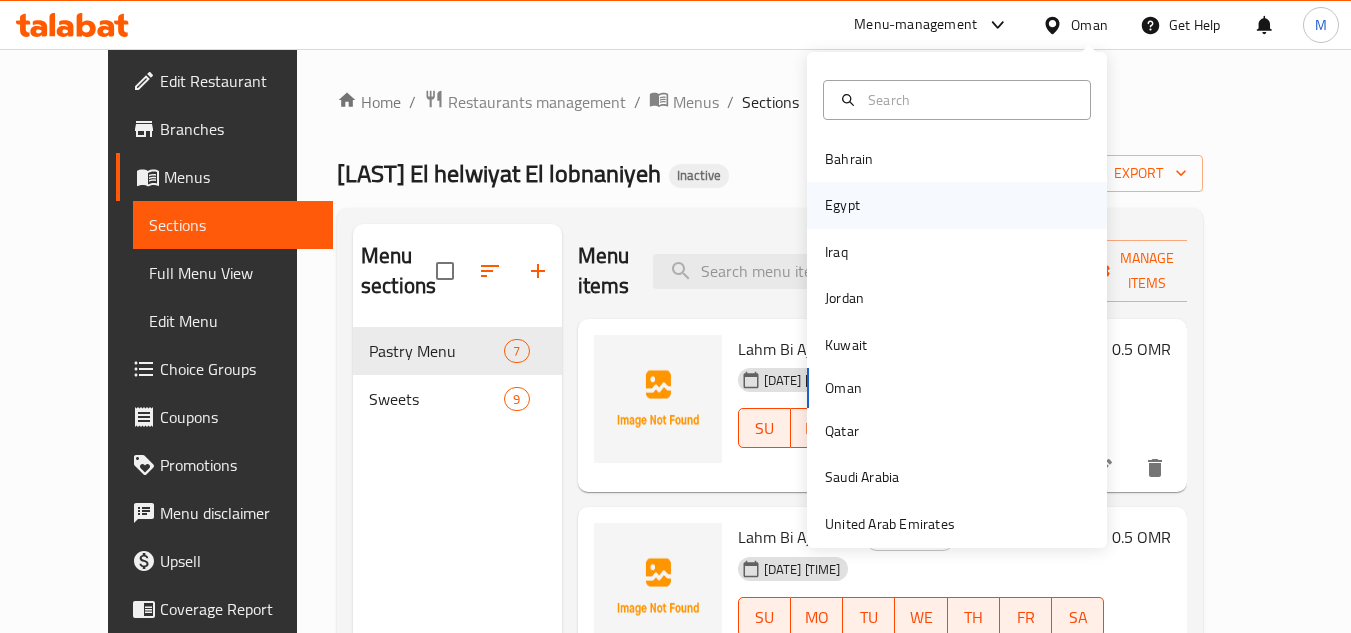 click on "Egypt" at bounding box center [957, 205] 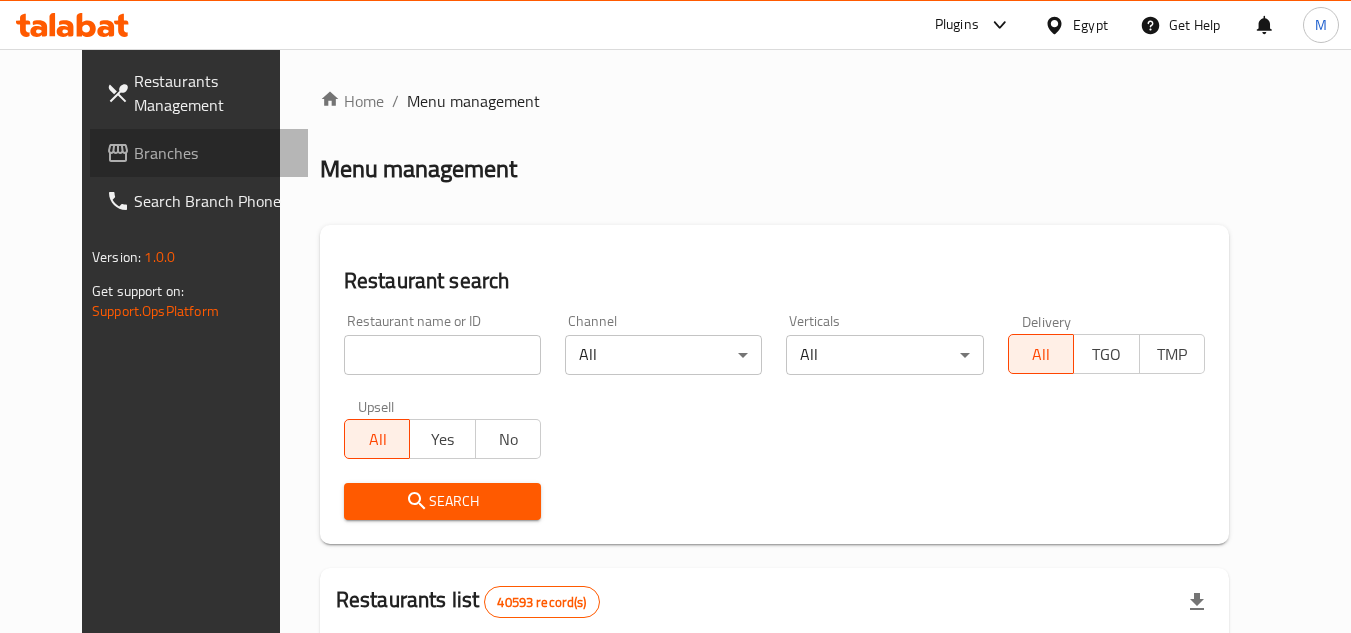 click on "Branches" at bounding box center (213, 153) 